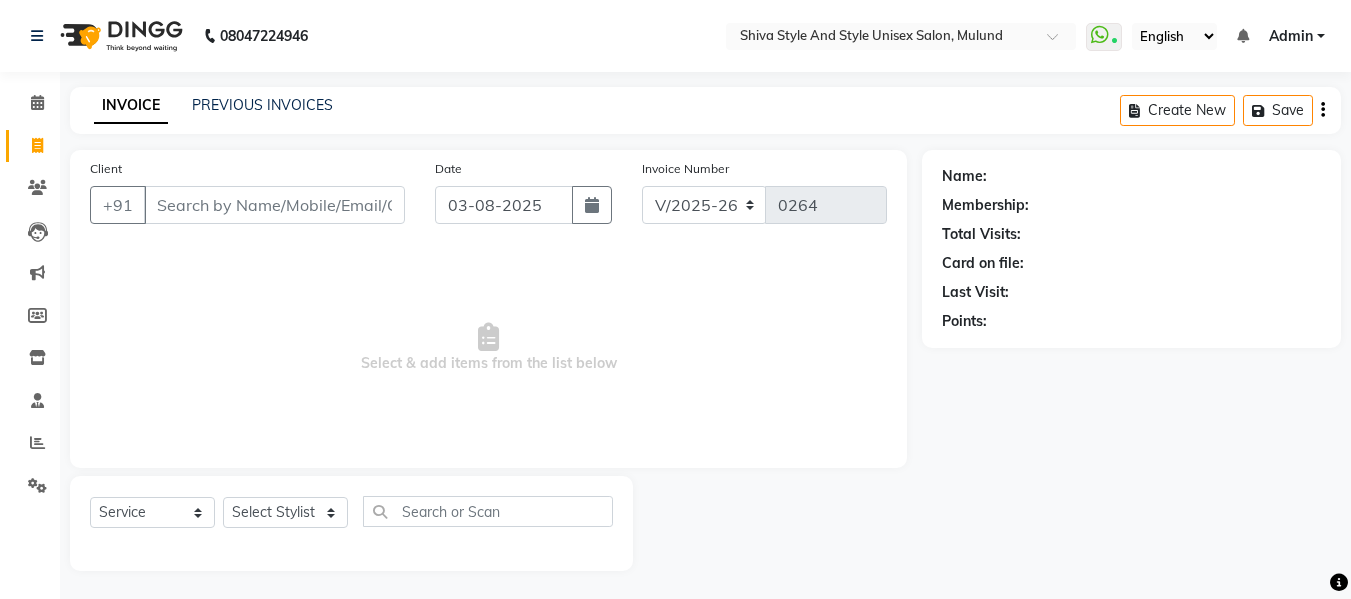 select on "7455" 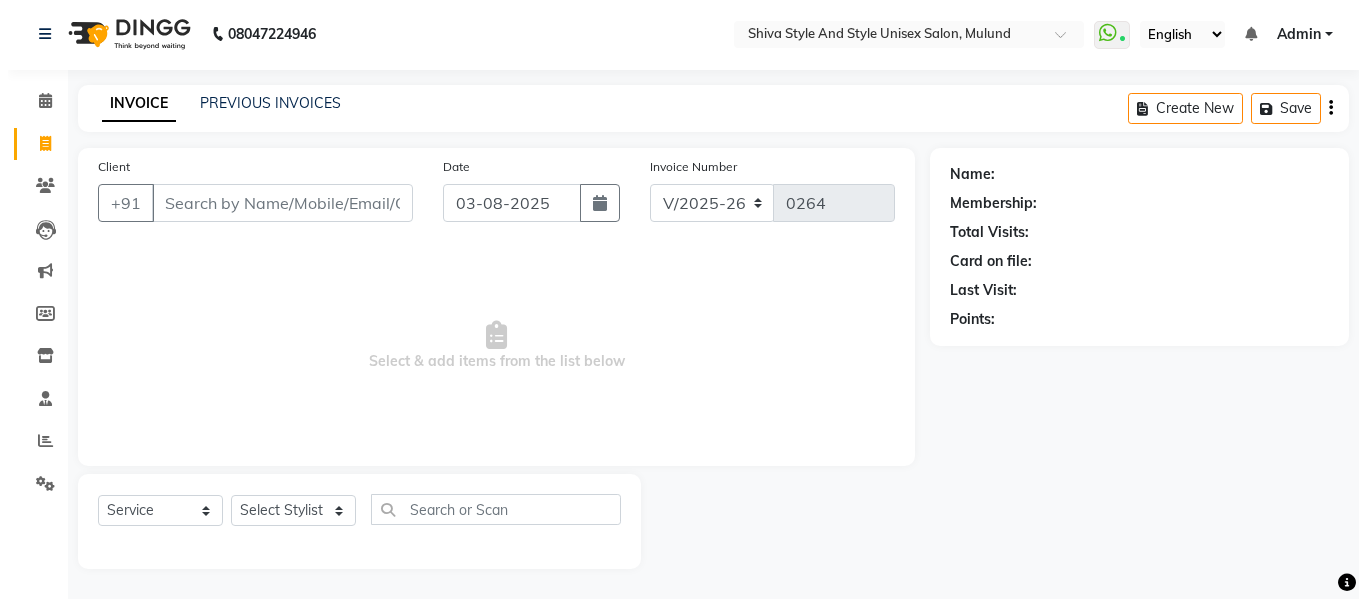 scroll, scrollTop: 0, scrollLeft: 0, axis: both 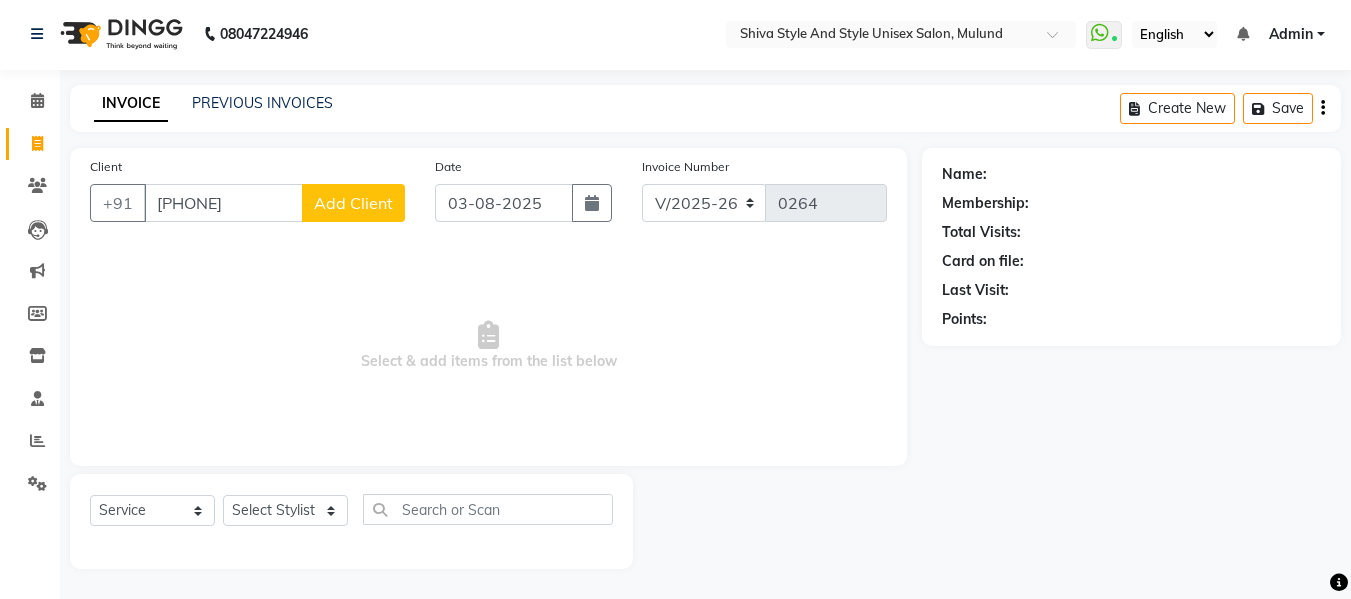 click on "[PHONE]" at bounding box center (223, 203) 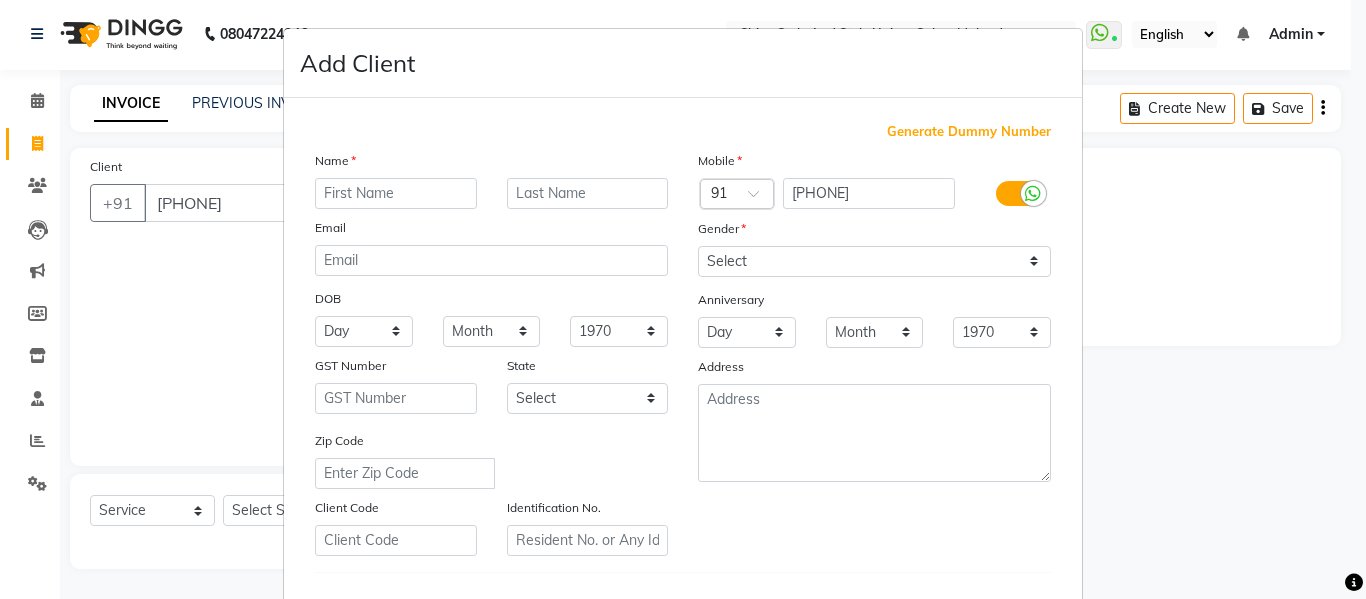 click at bounding box center (396, 193) 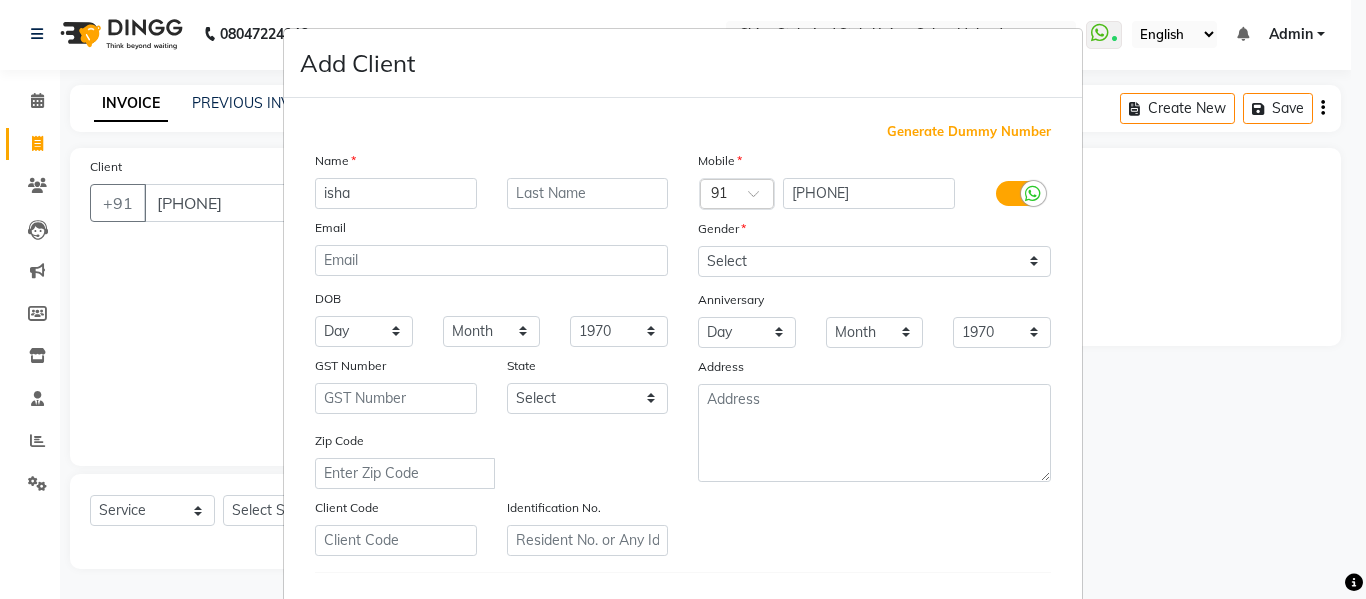click on "isha" at bounding box center (396, 193) 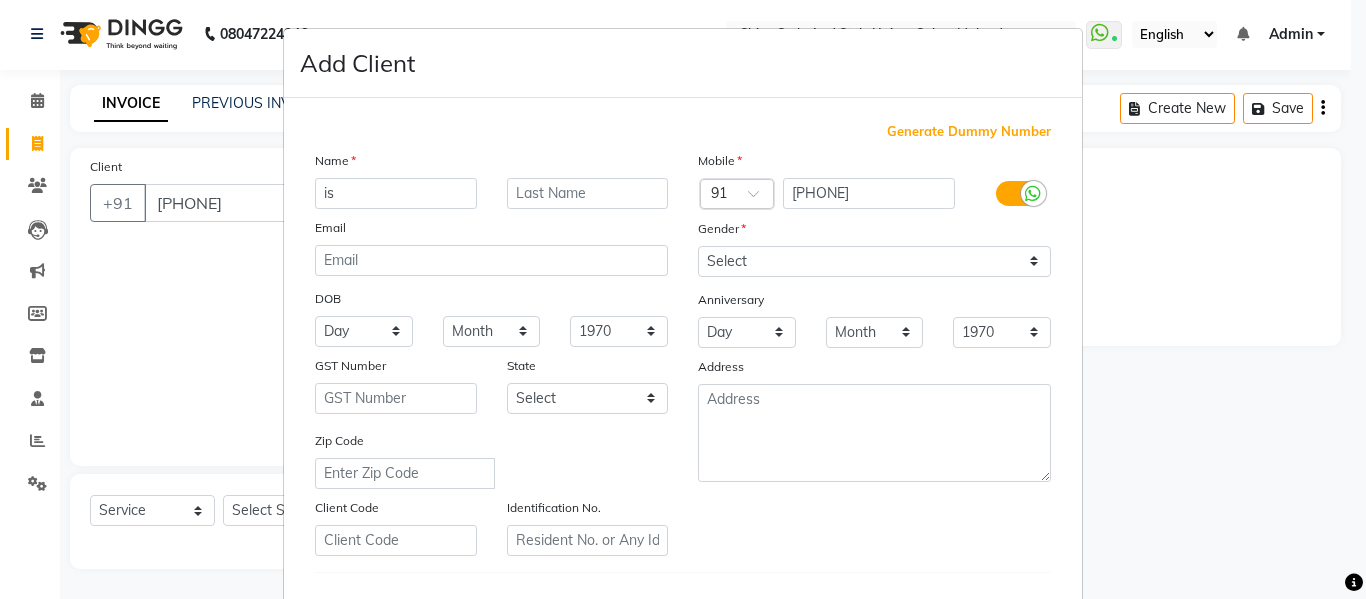 type on "i" 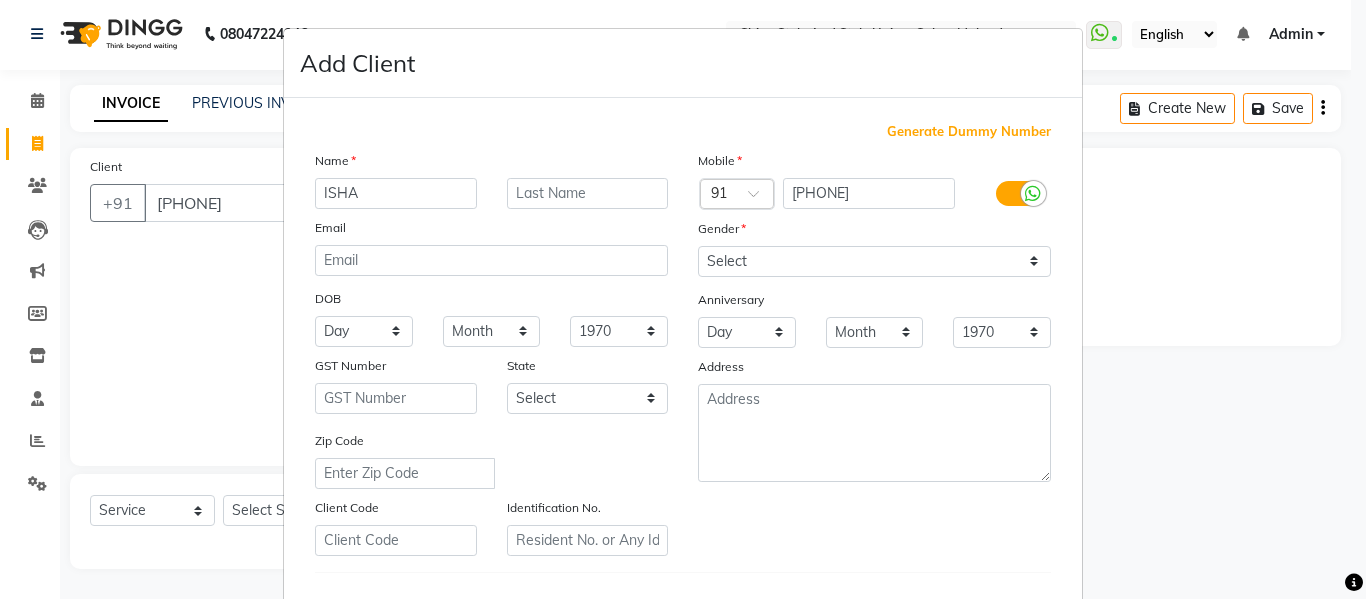 type on "ISHA" 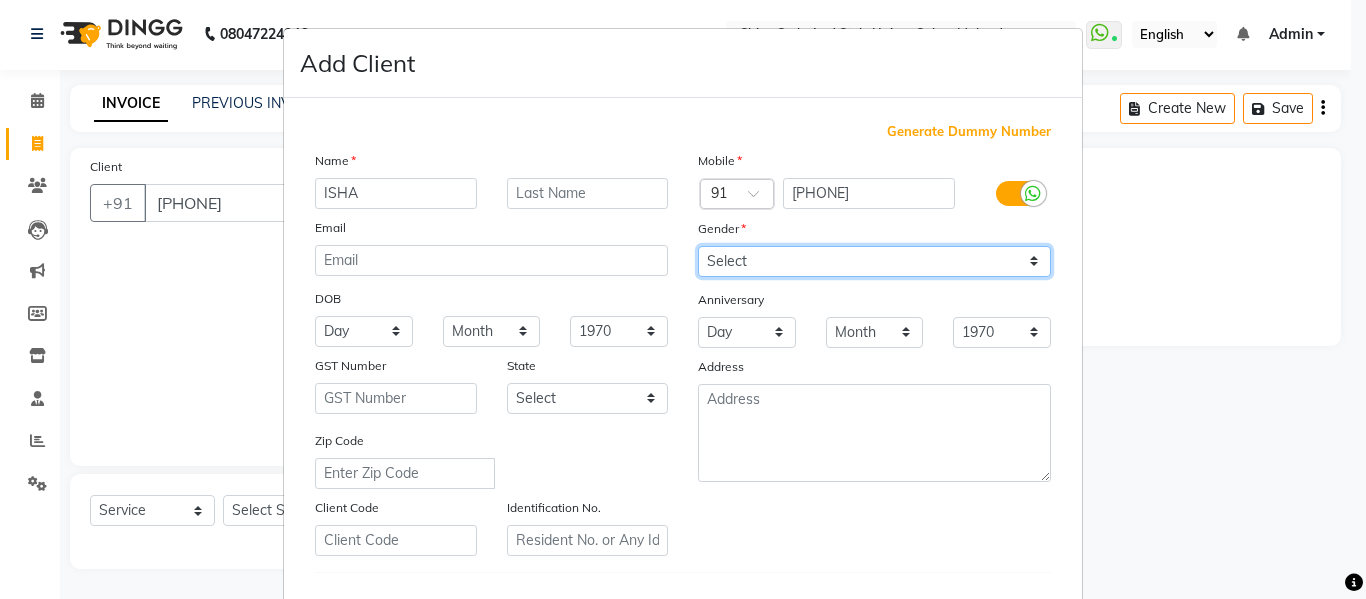 click on "Select Male Female Other Prefer Not To Say" at bounding box center (874, 261) 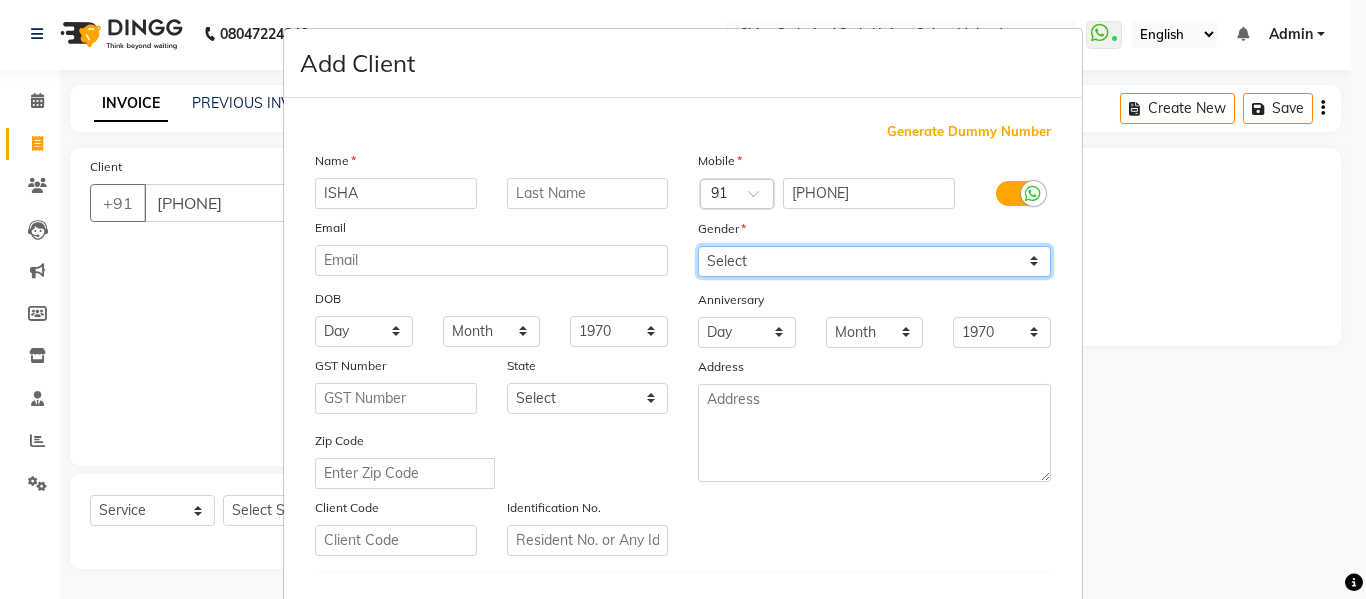 select on "female" 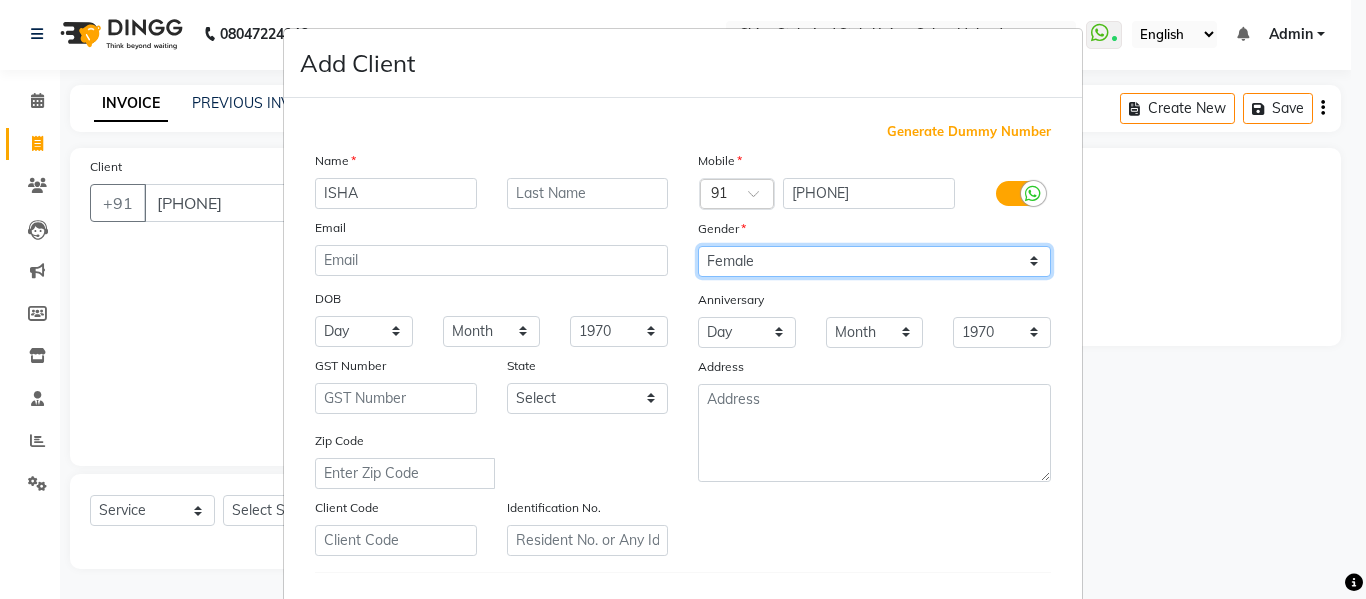 click on "Select Male Female Other Prefer Not To Say" at bounding box center (874, 261) 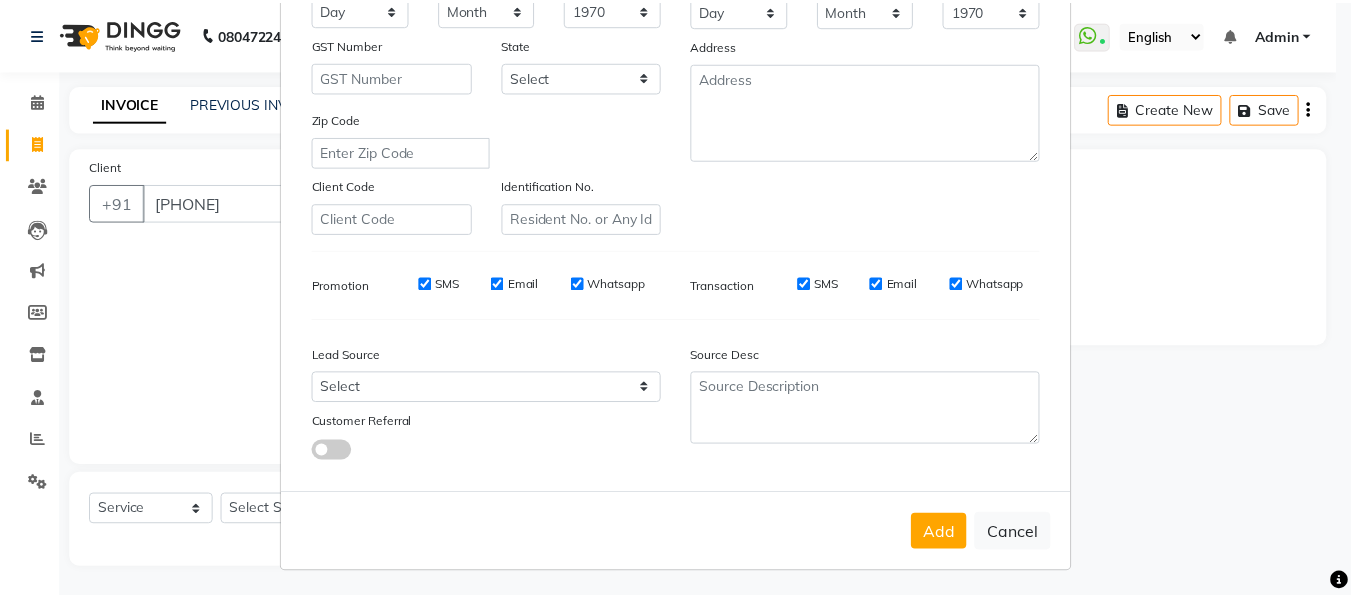 scroll, scrollTop: 324, scrollLeft: 0, axis: vertical 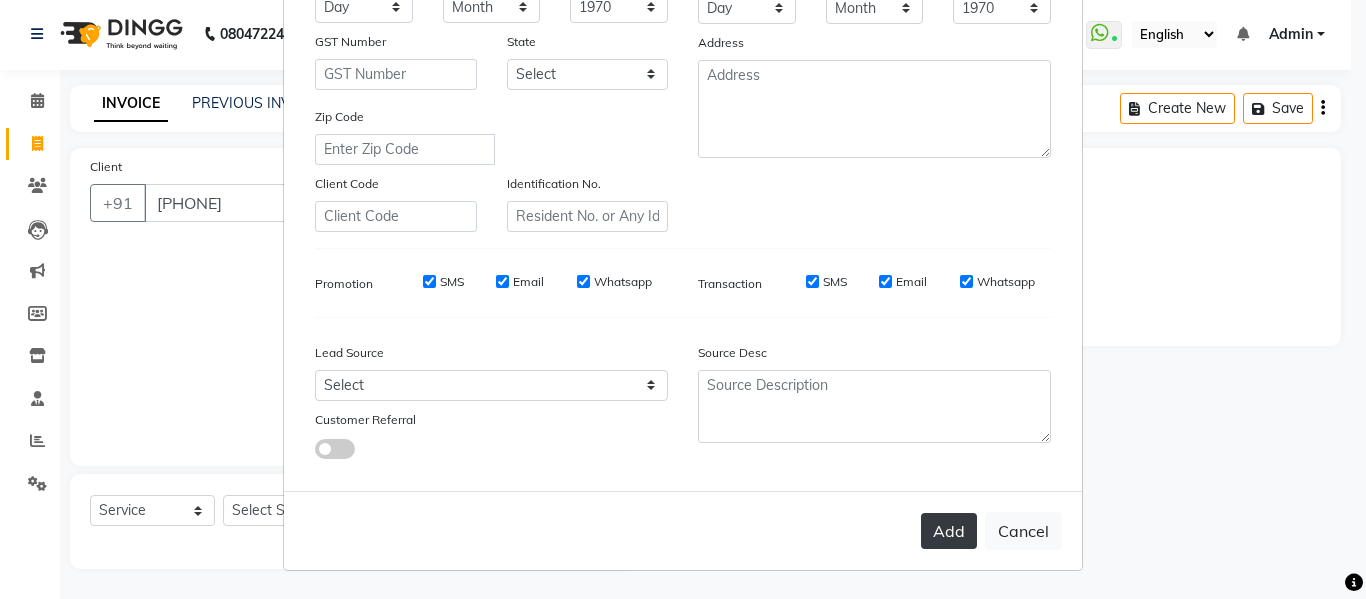click on "Add" at bounding box center [949, 531] 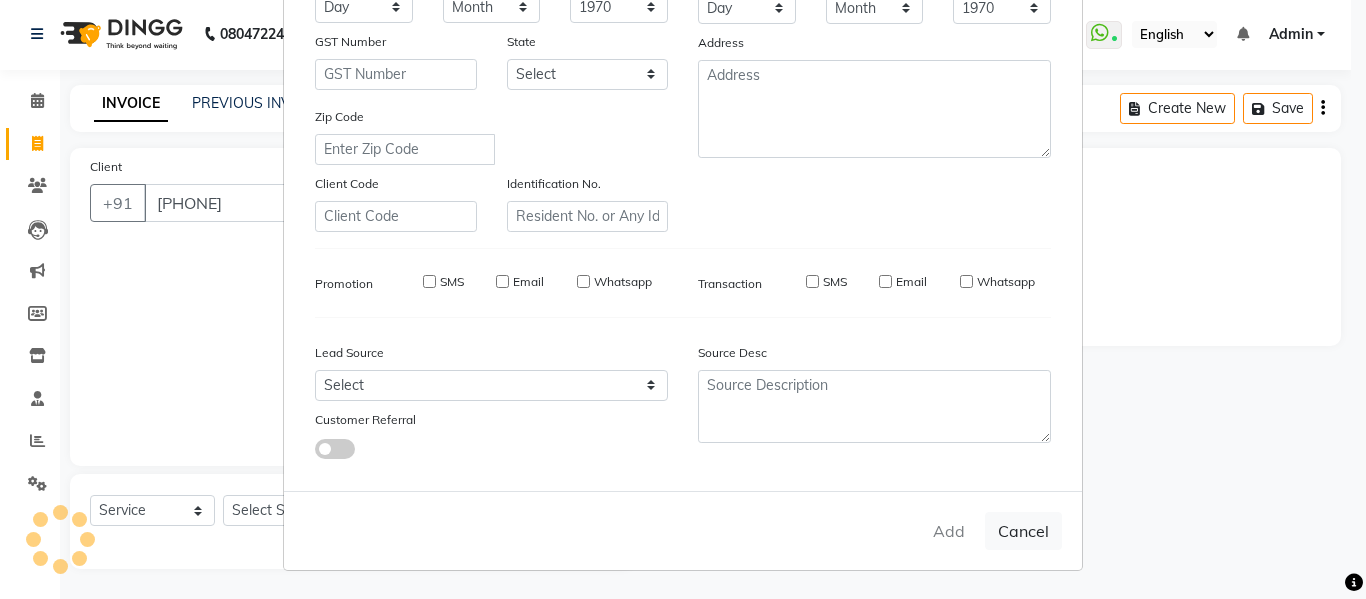 type 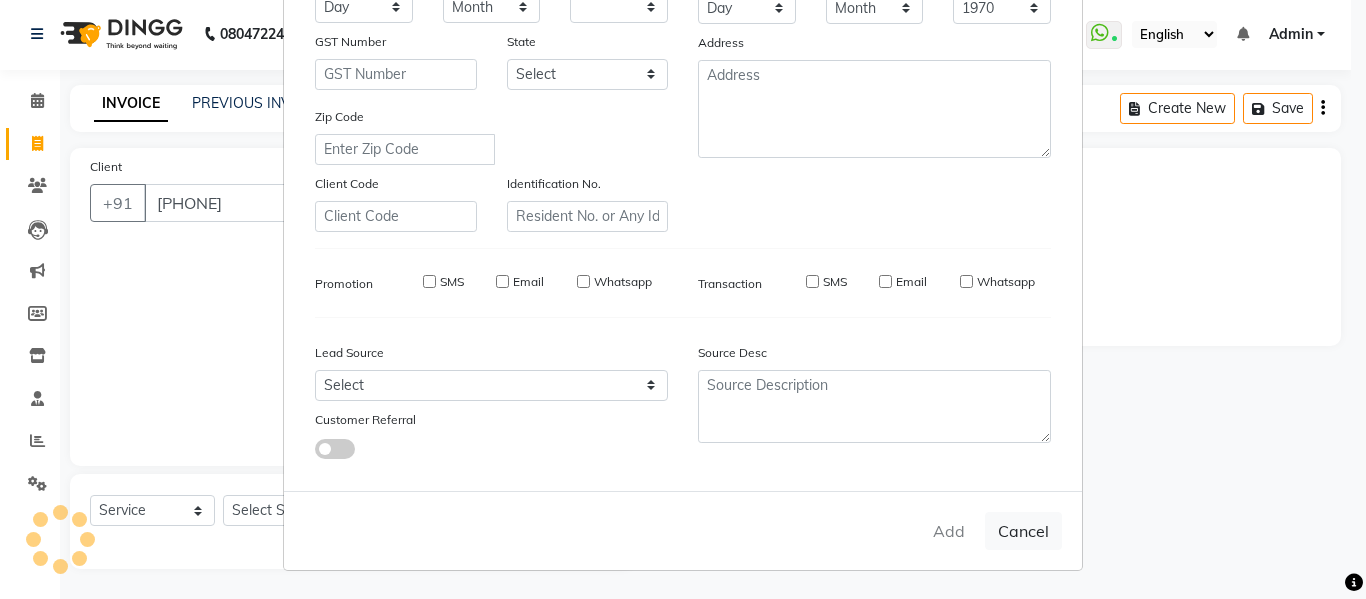 select 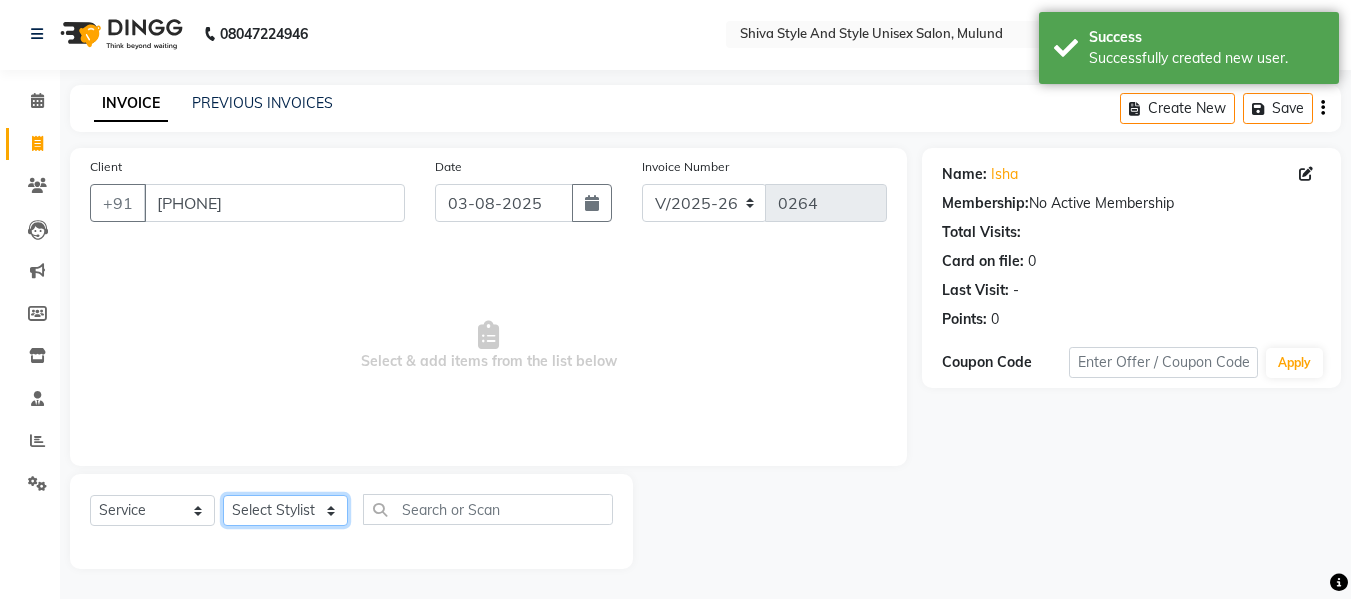 click on "Select Stylist [FIRST] [LAST] [FIRST] [LAST] [FIRST] [FIRST] [LAST] [FIRST] [LAST] [FIRST] [LAST] [FIRST] [LAST] [FIRST] [LAST] [FIRST] [LAST] [FIRST] [LAST] [FIRST] [LAST] [FIRST] [LAST] [FIRST] [LAST] [FIRST] [LAST] [FIRST] [LAST] [FIRST] [LAST] [FIRST] [LAST] [FIRST] [LAST] [FIRST] [LAST] [FIRST] [LAST] [FIRST] [LAST]" 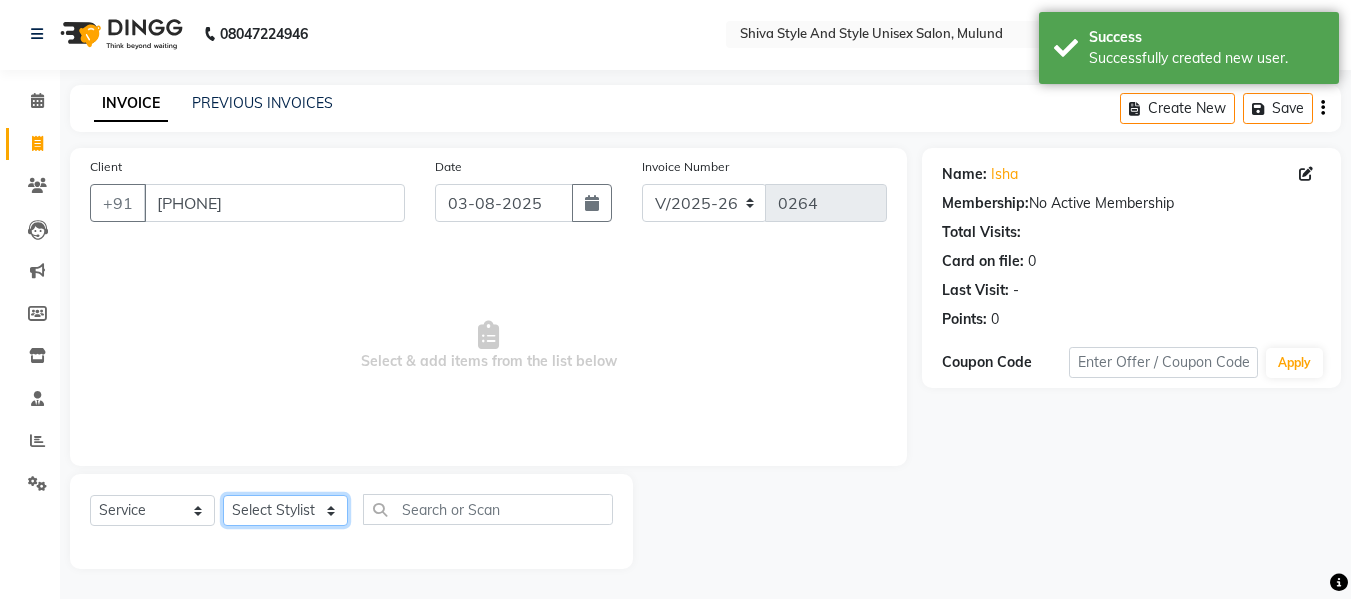 select on "65527" 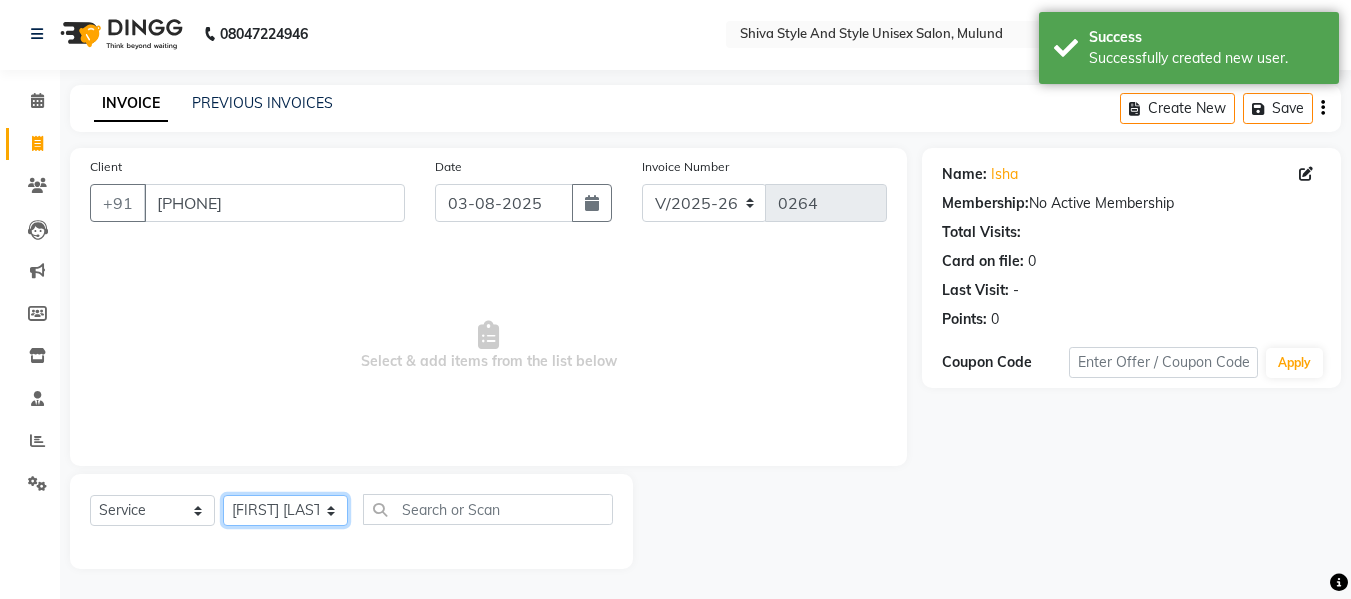 click on "Select Stylist [FIRST] [LAST] [FIRST] [LAST] [FIRST] [FIRST] [LAST] [FIRST] [LAST] [FIRST] [LAST] [FIRST] [LAST] [FIRST] [LAST] [FIRST] [LAST] [FIRST] [LAST] [FIRST] [LAST] [FIRST] [LAST] [FIRST] [LAST] [FIRST] [LAST] [FIRST] [LAST] [FIRST] [LAST] [FIRST] [LAST] [FIRST] [LAST] [FIRST] [LAST] [FIRST] [LAST] [FIRST] [LAST]" 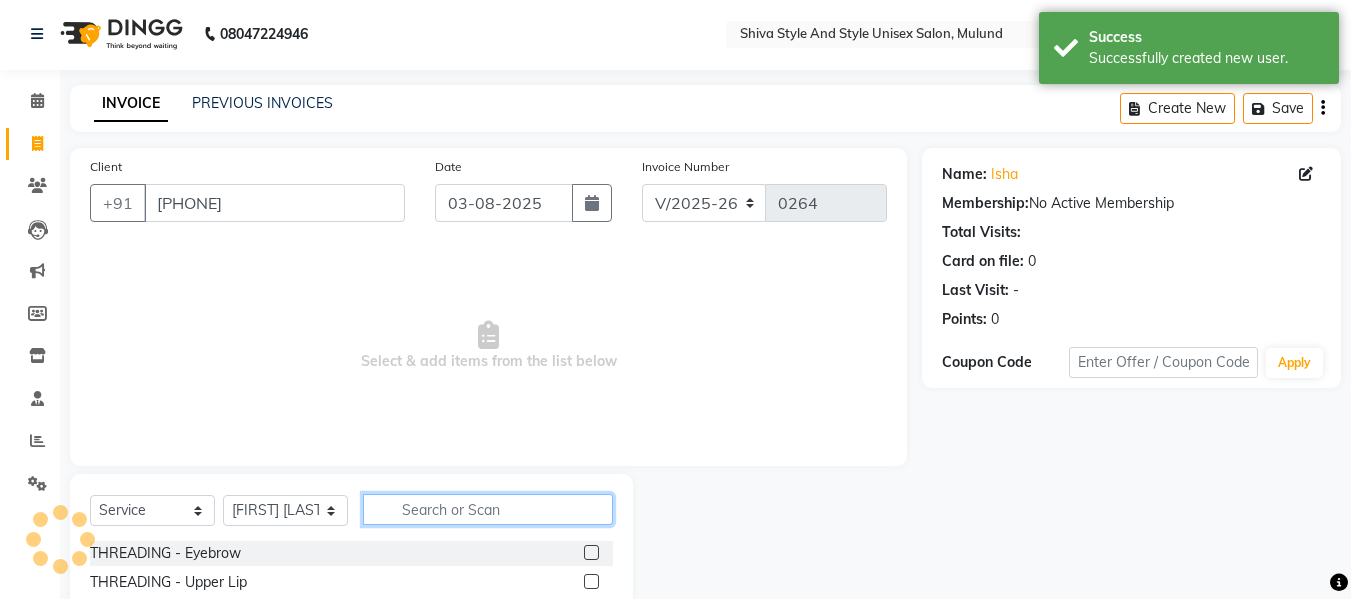 click 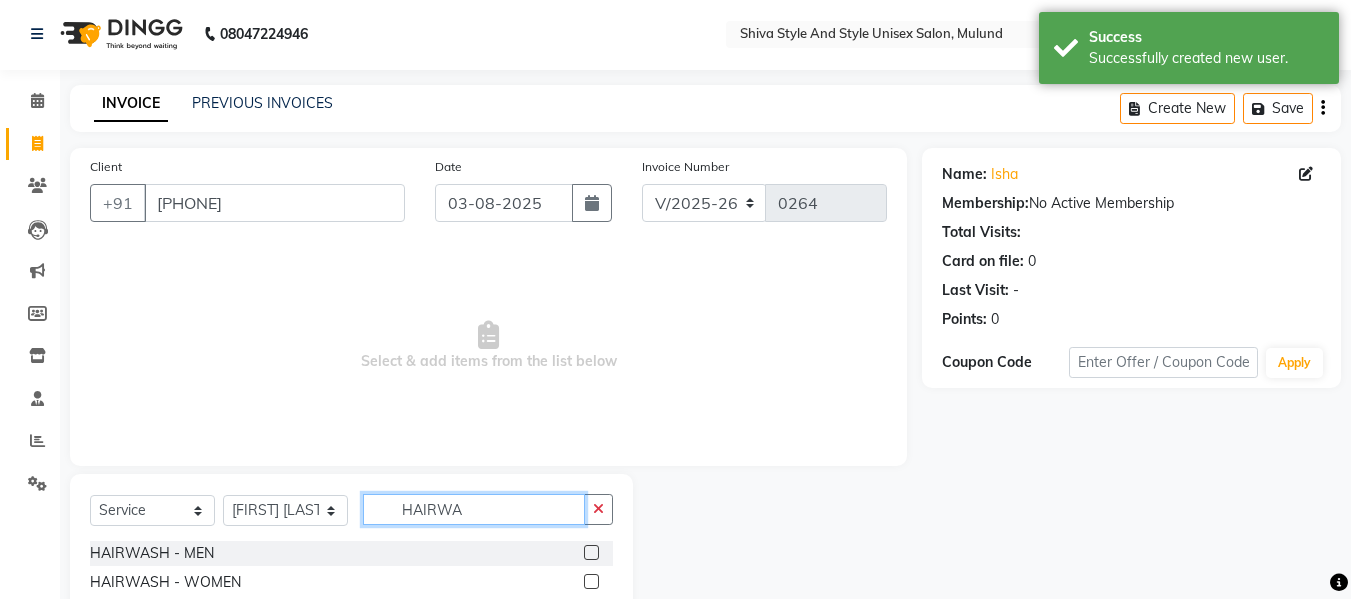 type on "HAIRWA" 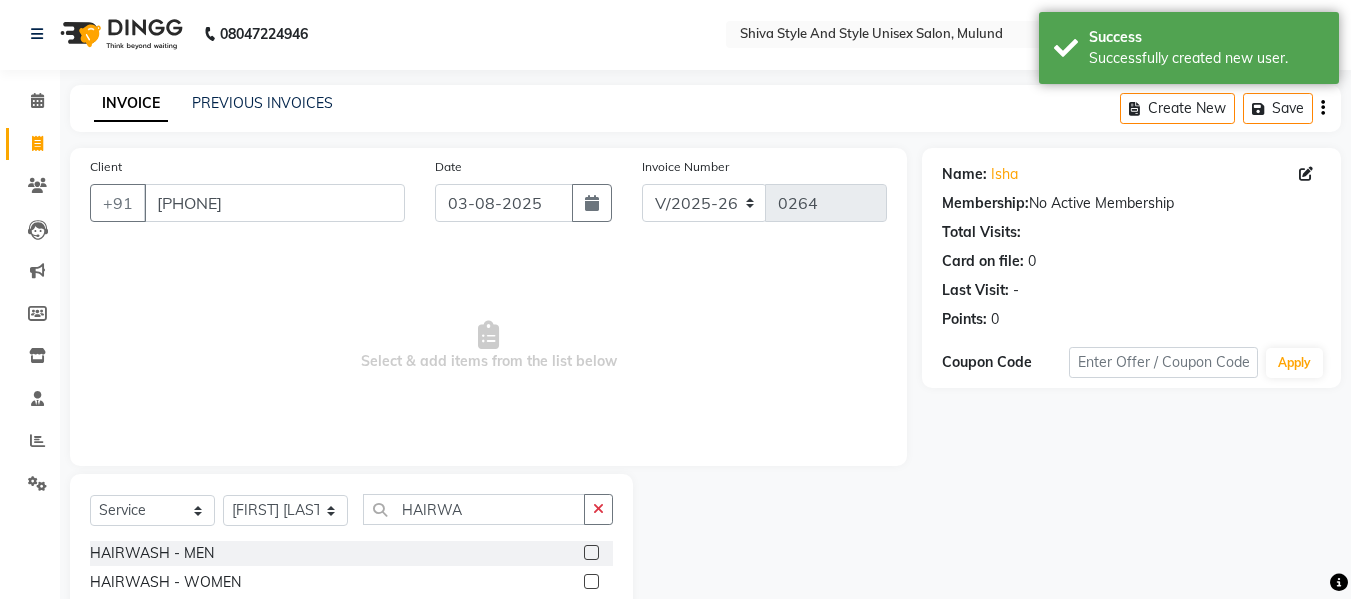click 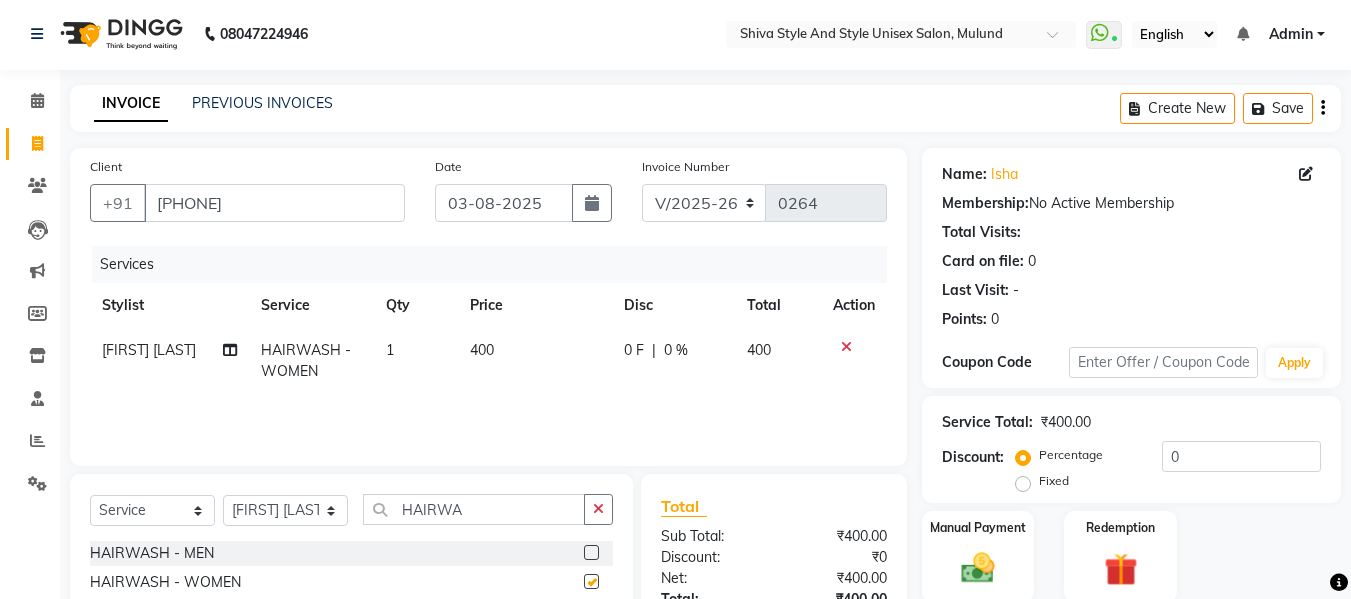 checkbox on "false" 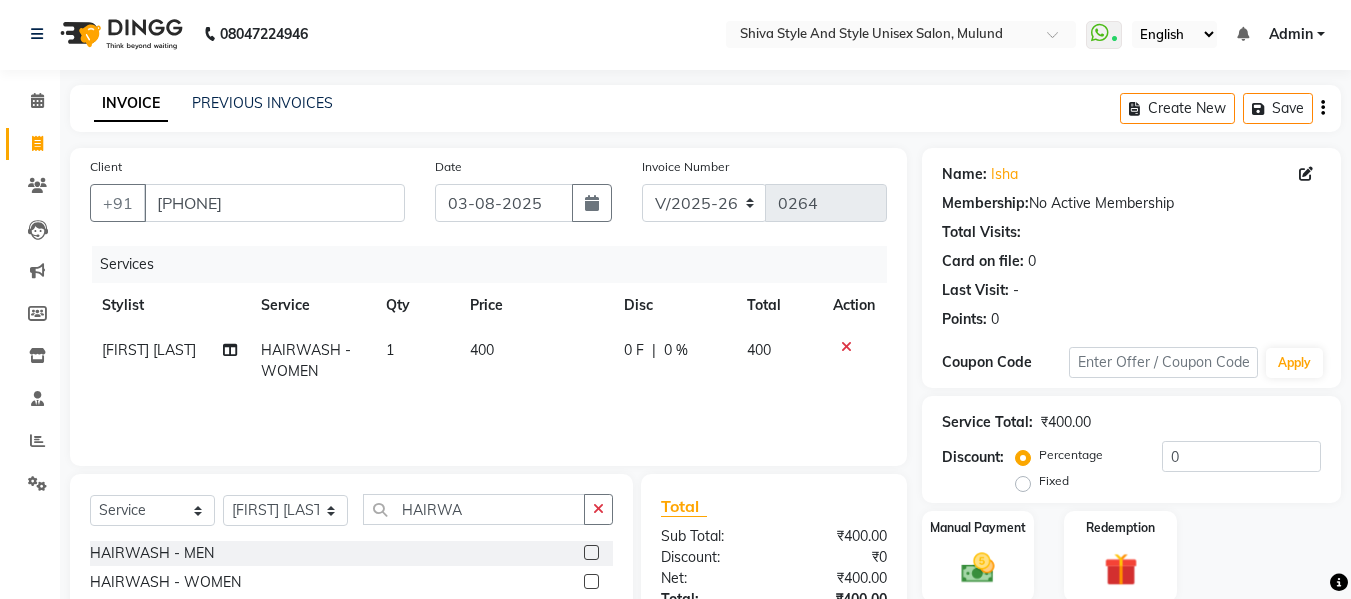 click on "400" 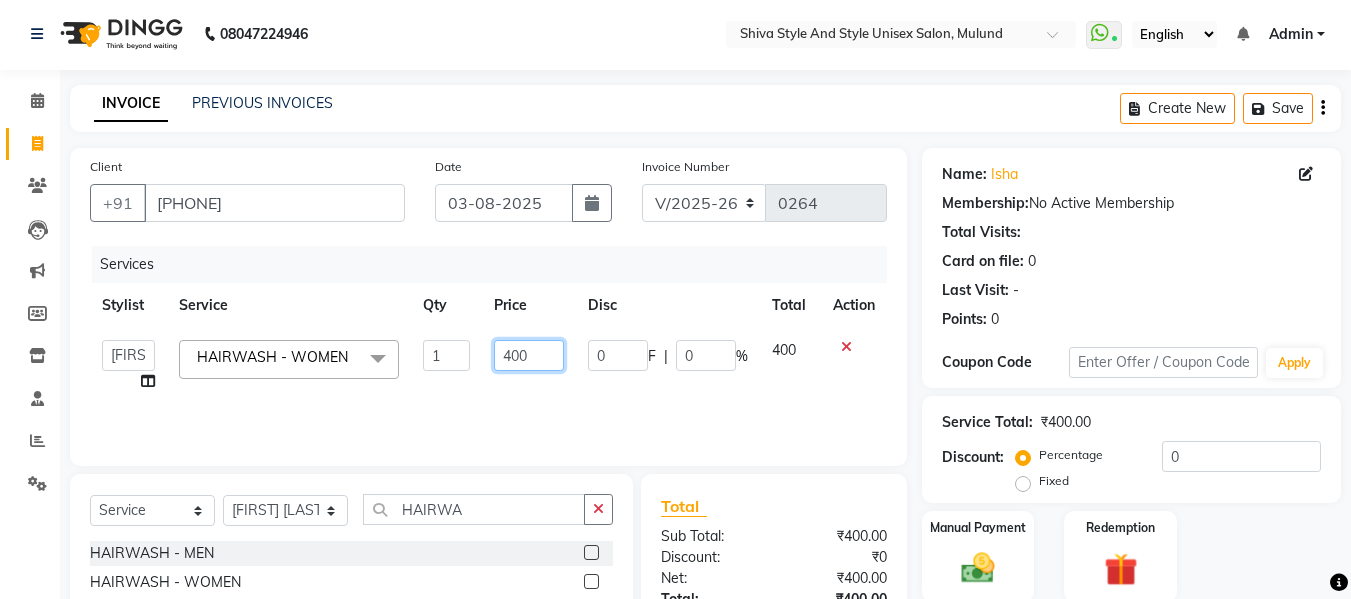 click on "400" 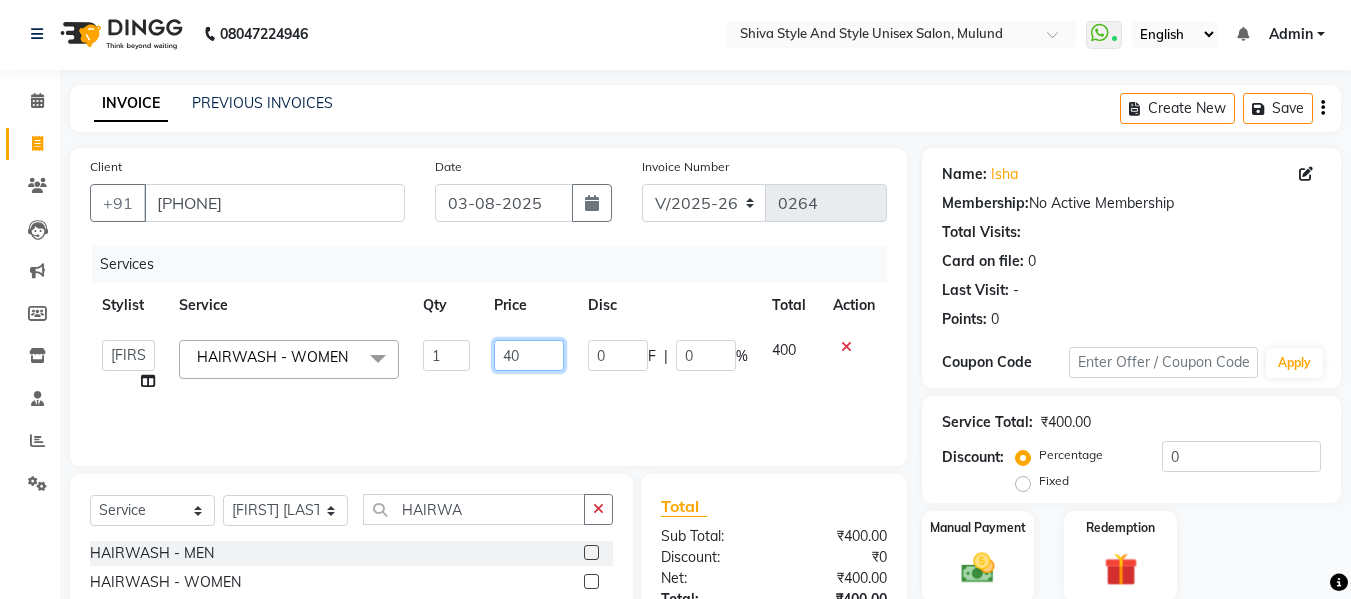 type on "4" 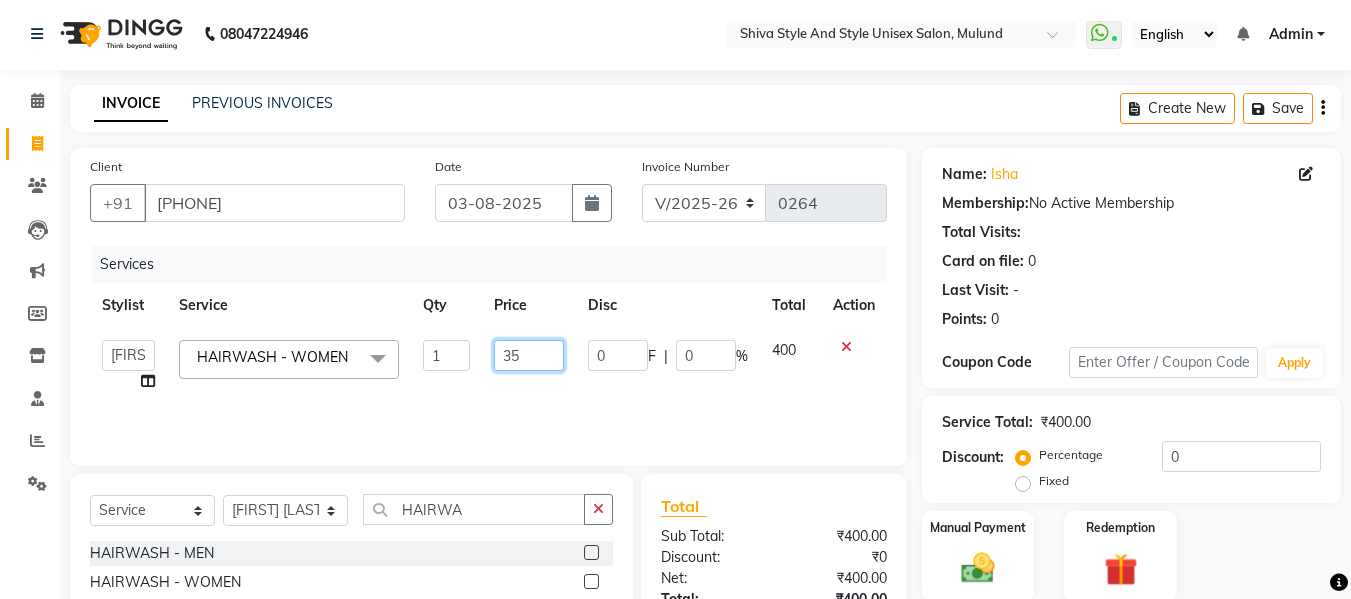 type on "350" 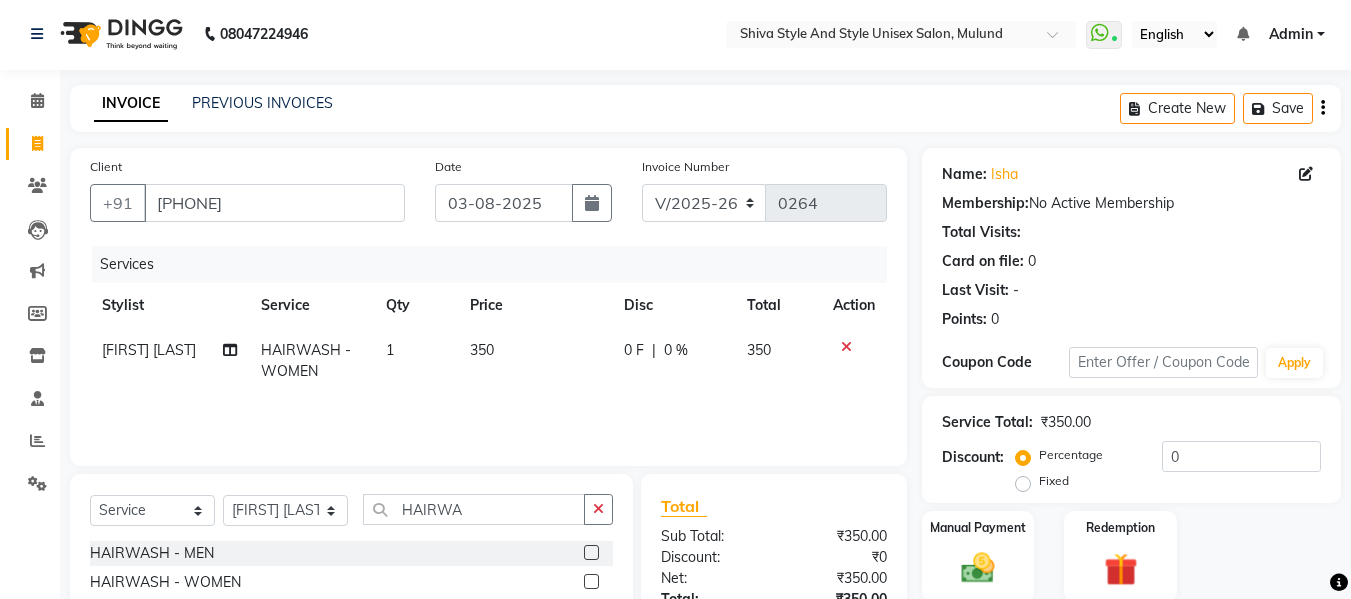 click on "Services Stylist Service Qty Price Disc Total Action [FIRST] [LAST] HAIRWASH - WOMEN  1 350 0 F | 0 % 350" 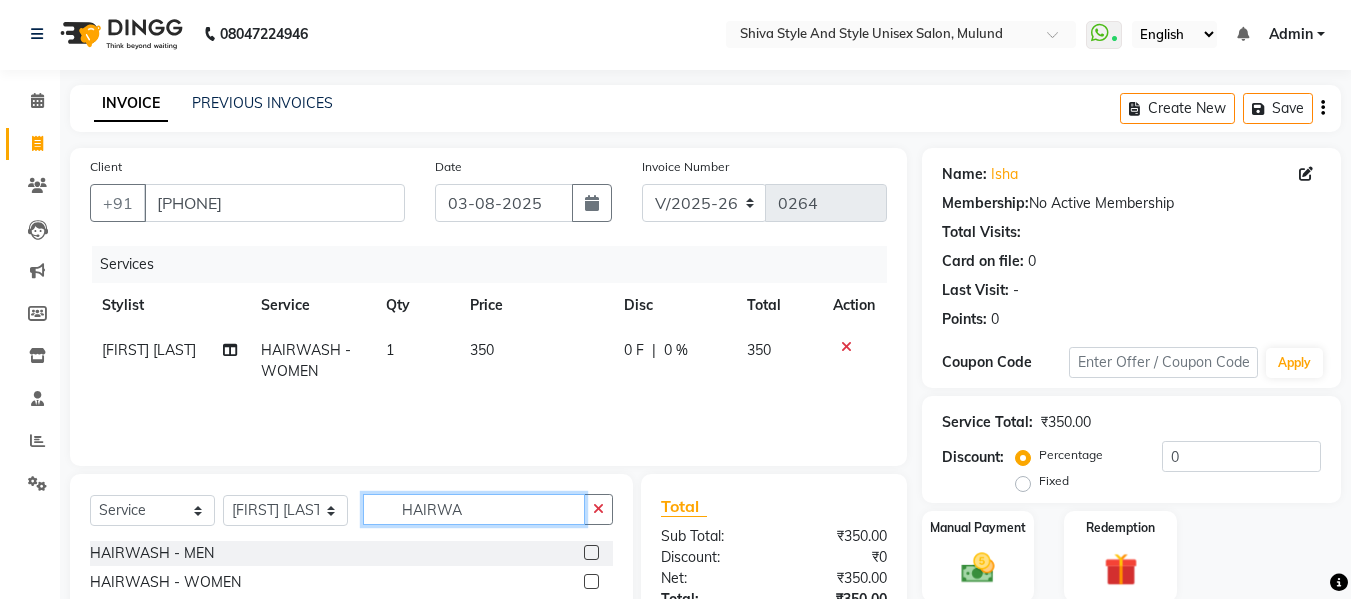 click on "HAIRWA" 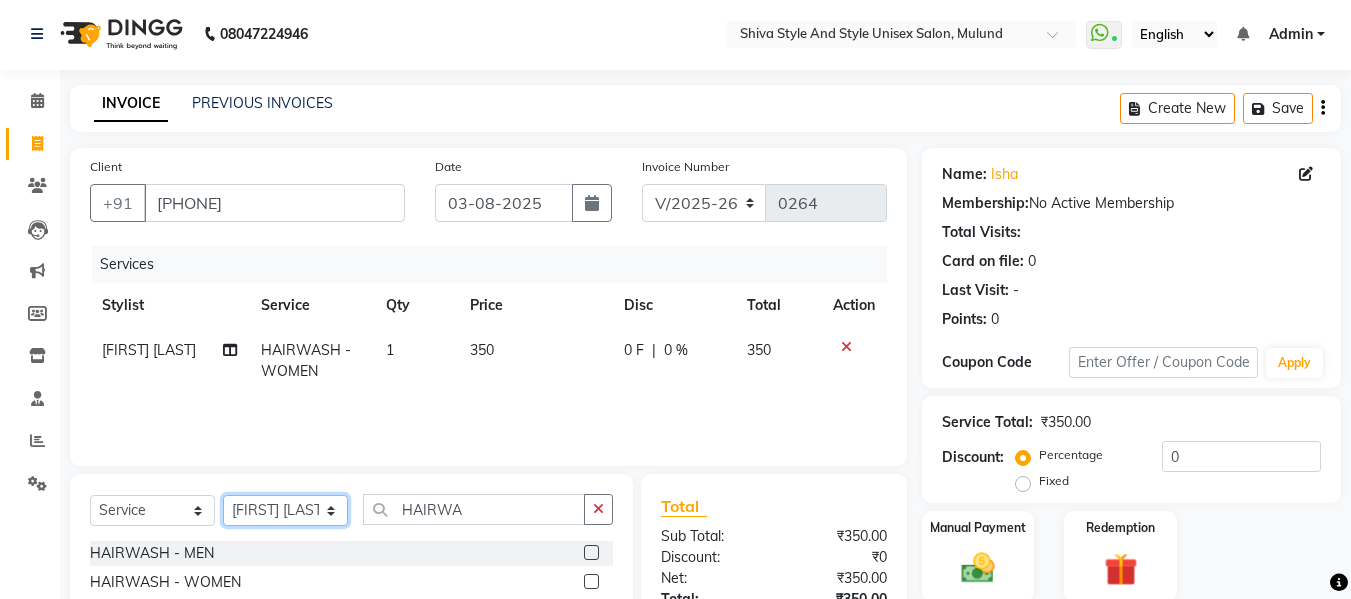 click on "Select Stylist [FIRST] [LAST] [FIRST] [LAST] [FIRST] [FIRST] [LAST] [FIRST] [LAST] [FIRST] [LAST] [FIRST] [LAST] [FIRST] [LAST] [FIRST] [LAST] [FIRST] [LAST] [FIRST] [LAST] [FIRST] [LAST] [FIRST] [LAST] [FIRST] [LAST] [FIRST] [LAST] [FIRST] [LAST] [FIRST] [LAST] [FIRST] [LAST] [FIRST] [LAST] [FIRST] [LAST] [FIRST] [LAST]" 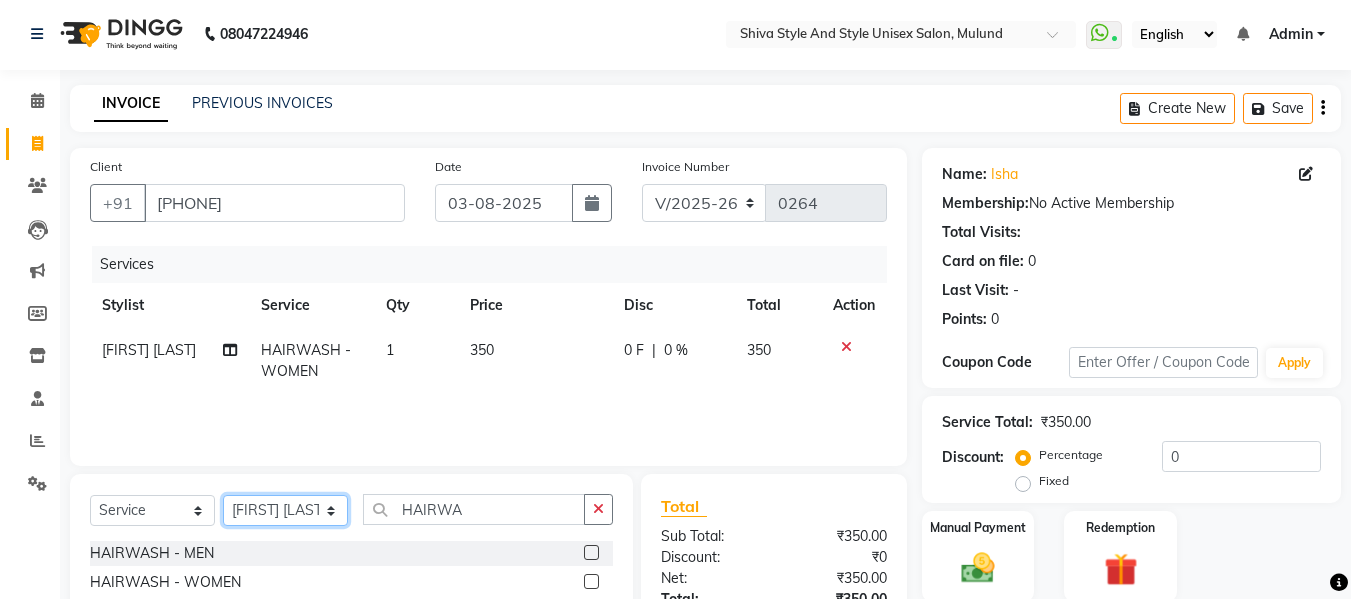 select on "65540" 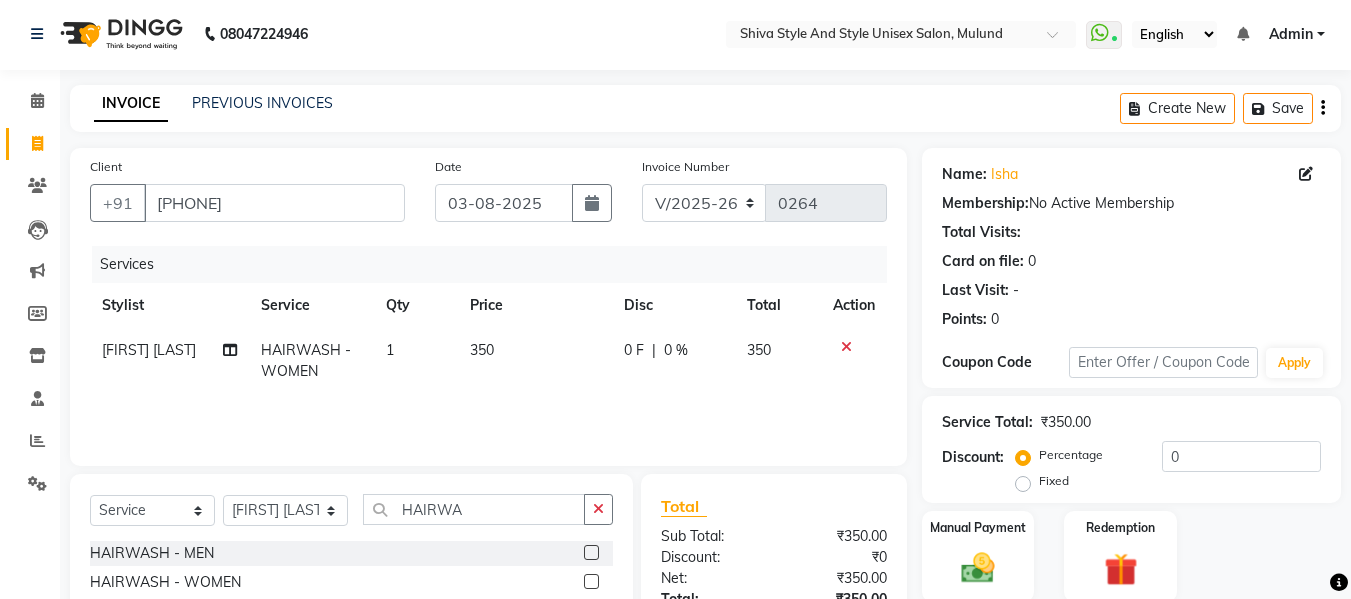 click on "Client +[COUNTRY_CODE] [PHONE] Date [DATE] Invoice Number V/[YEAR] V/[YEAR]-[YEAR] [NUMBER] Services Stylist Service Qty Price Disc Total Action [FIRST] [LAST] HAIRWASH - WOMEN  1 350 0 F | 0 % 350" 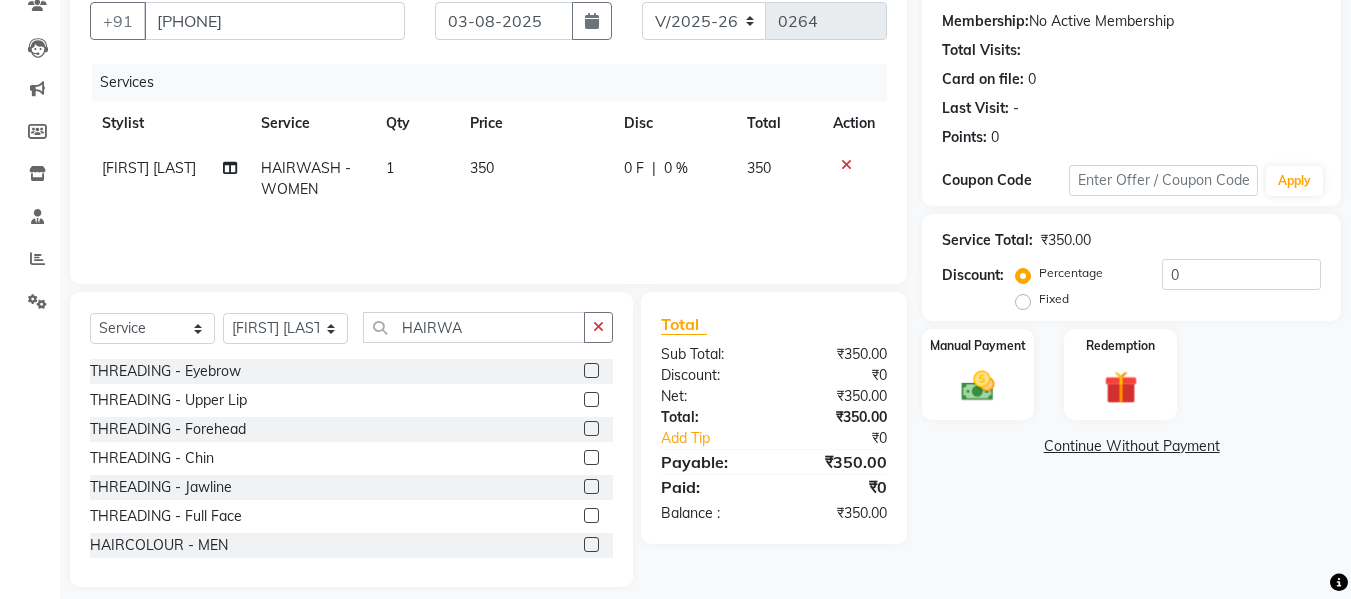 scroll, scrollTop: 202, scrollLeft: 0, axis: vertical 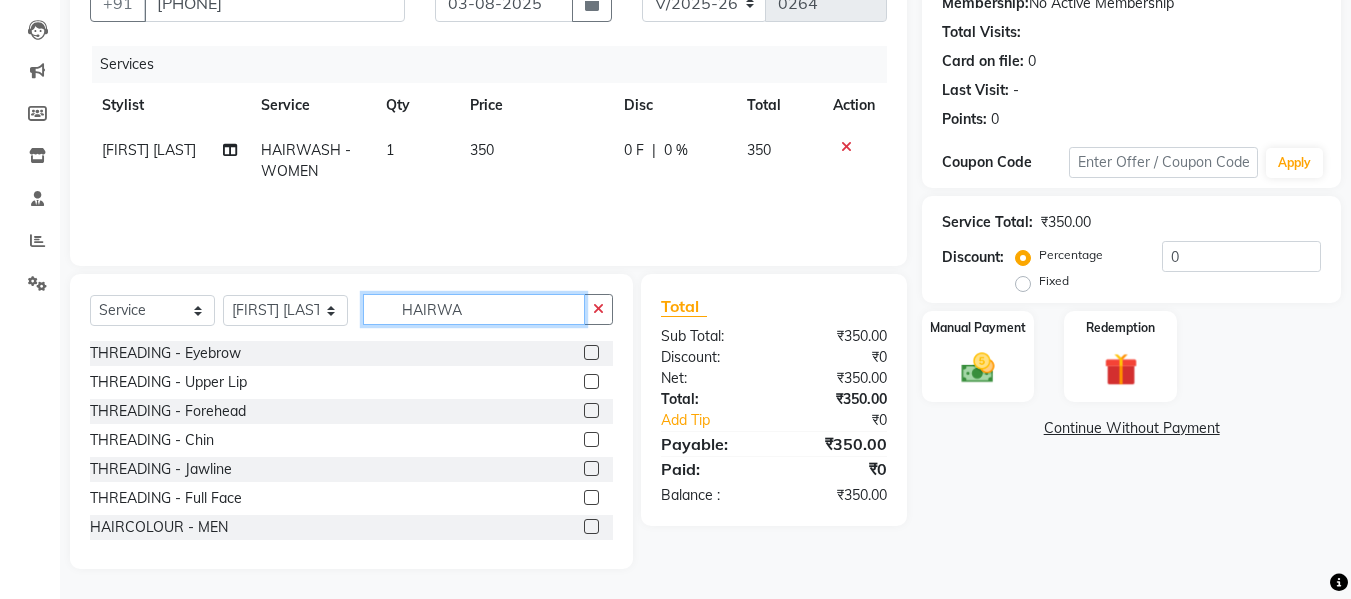 click on "HAIRWA" 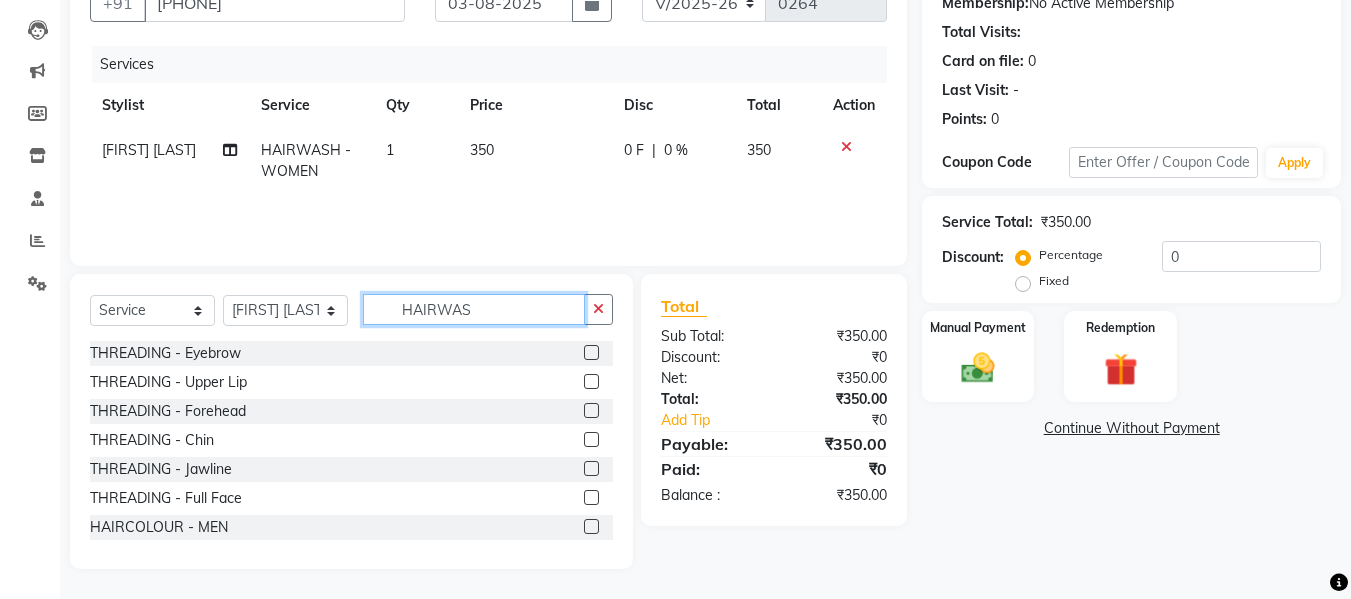 scroll, scrollTop: 159, scrollLeft: 0, axis: vertical 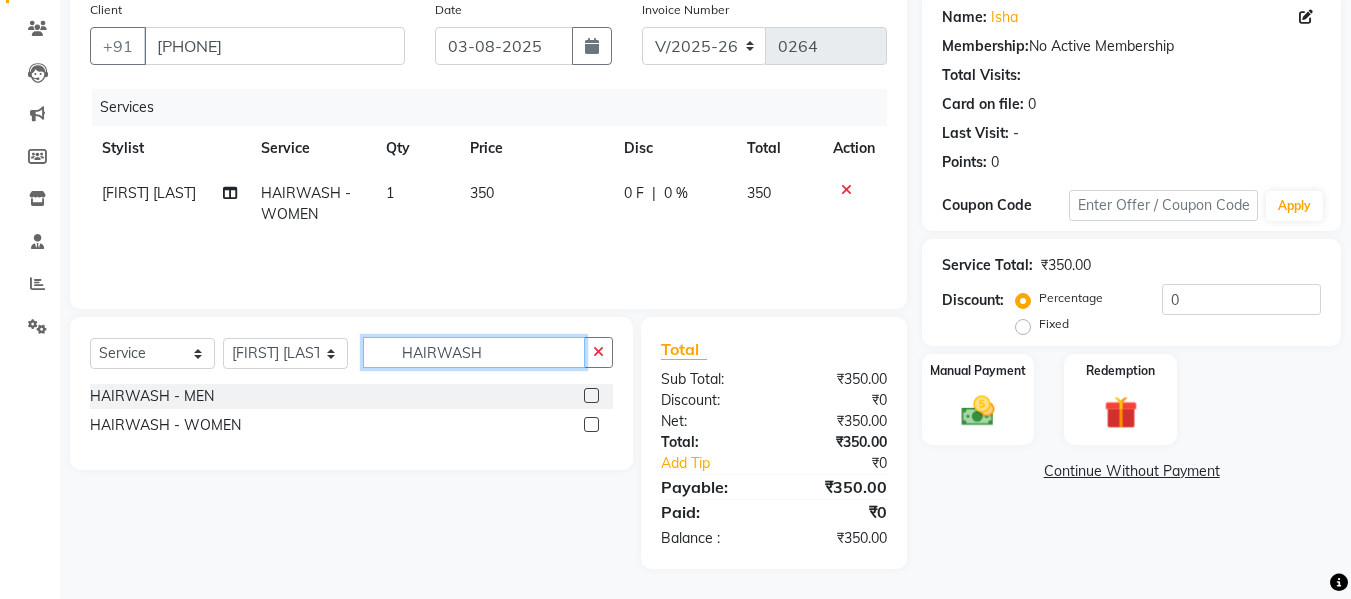 type on "HAIRWASH" 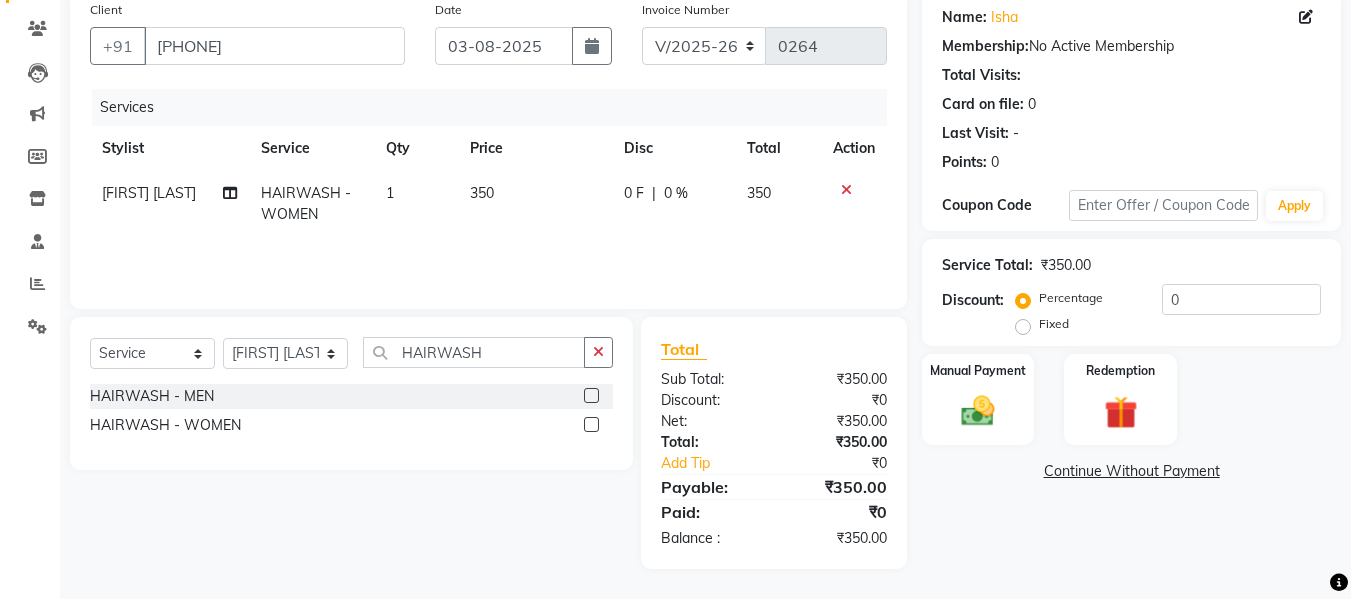 click 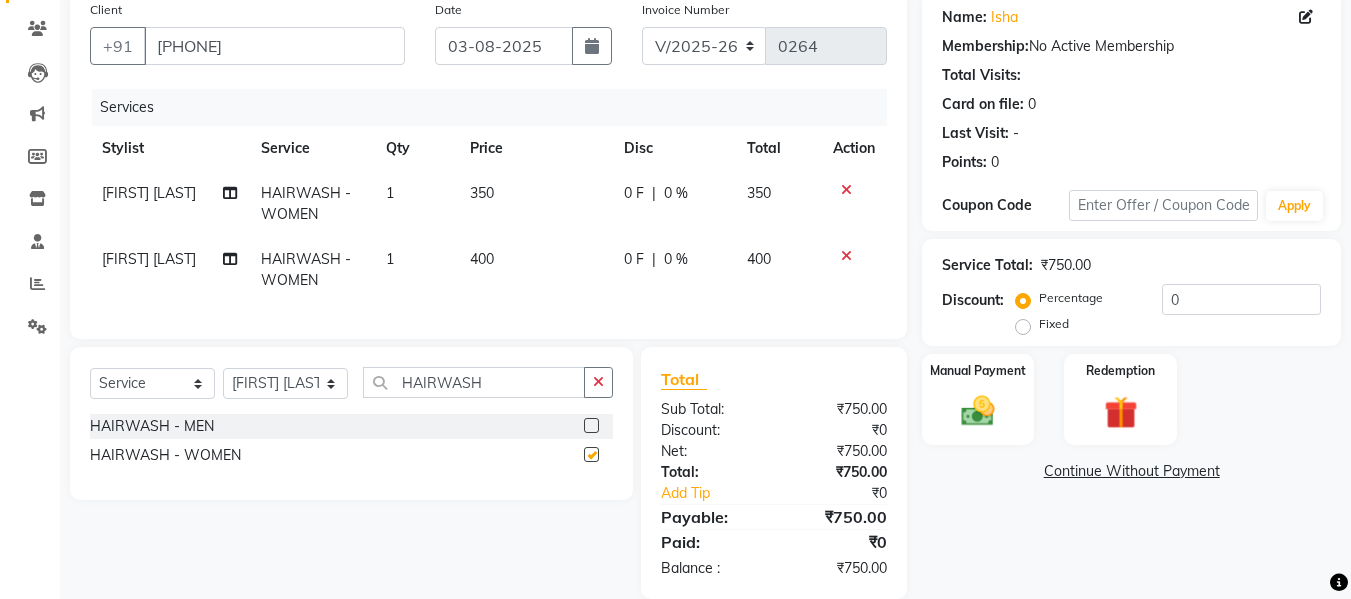 checkbox on "false" 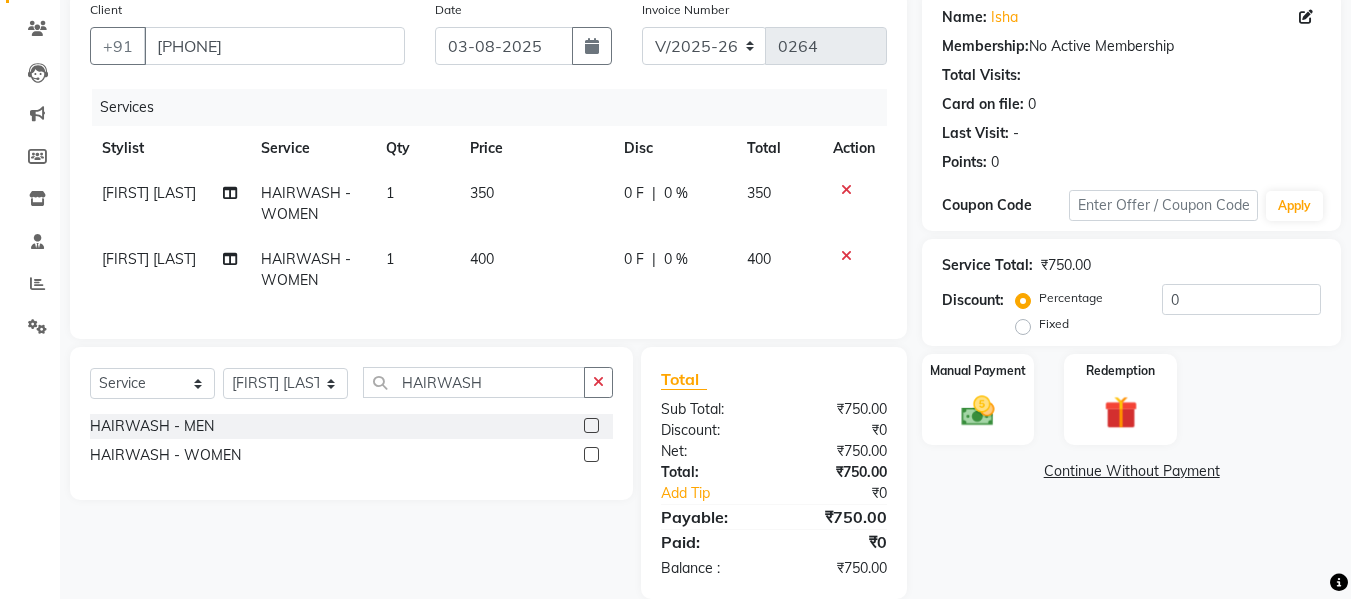 click on "400" 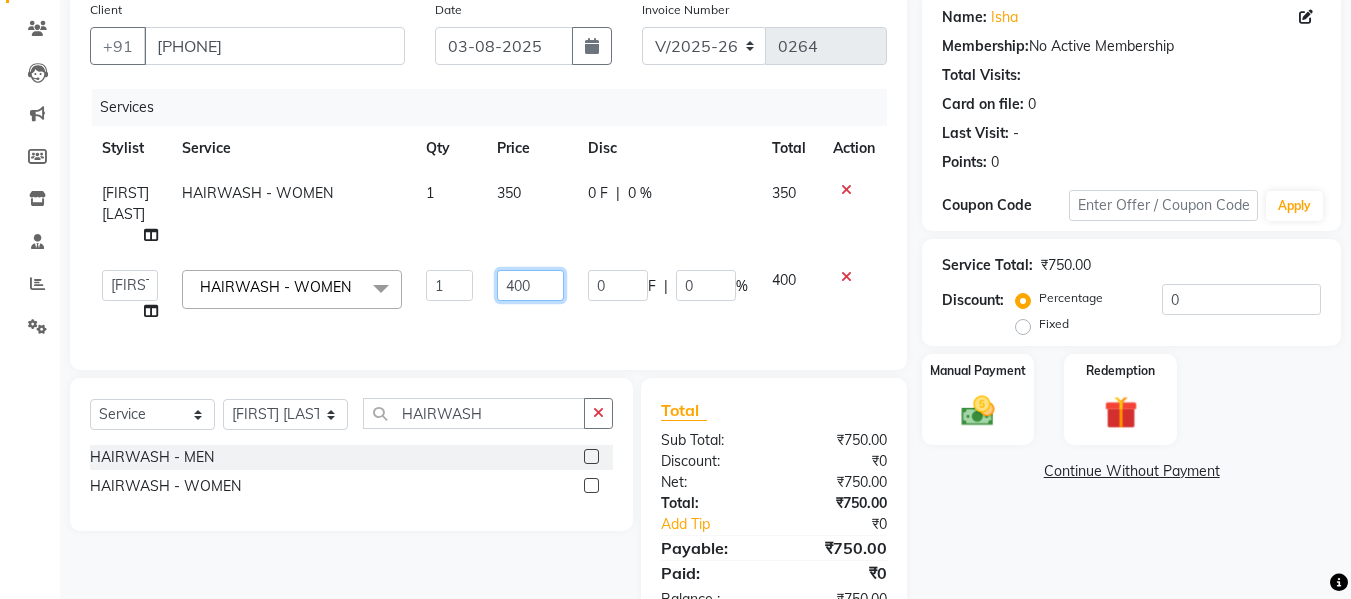 click on "400" 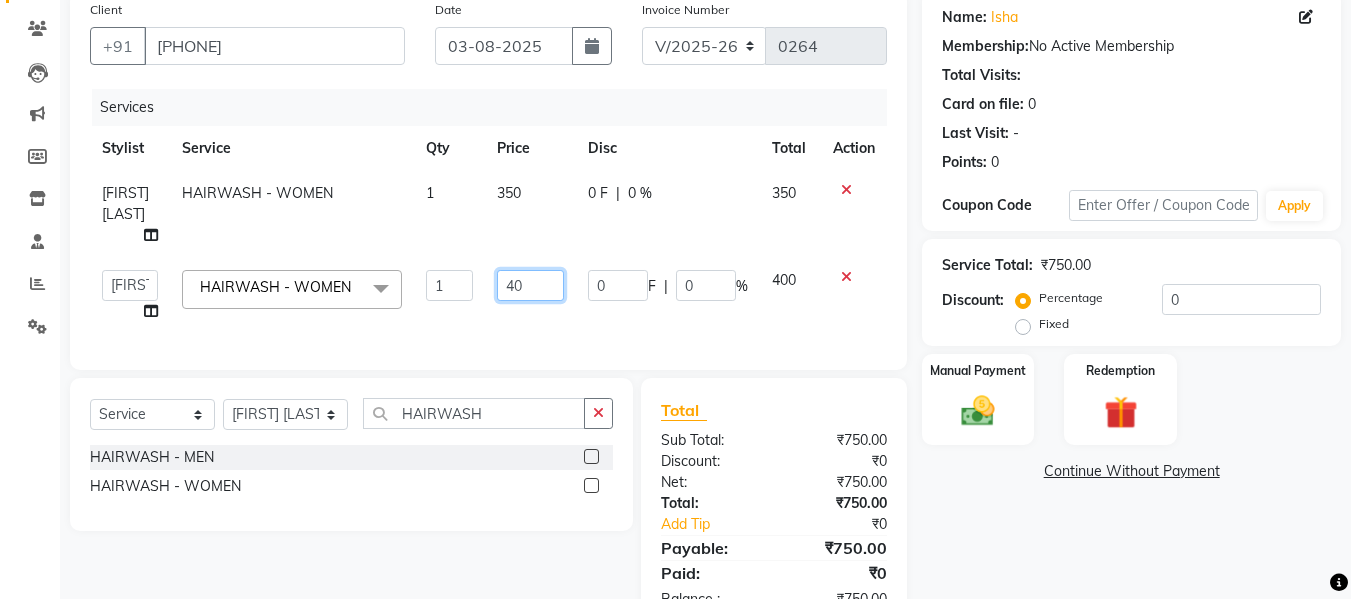 type on "4" 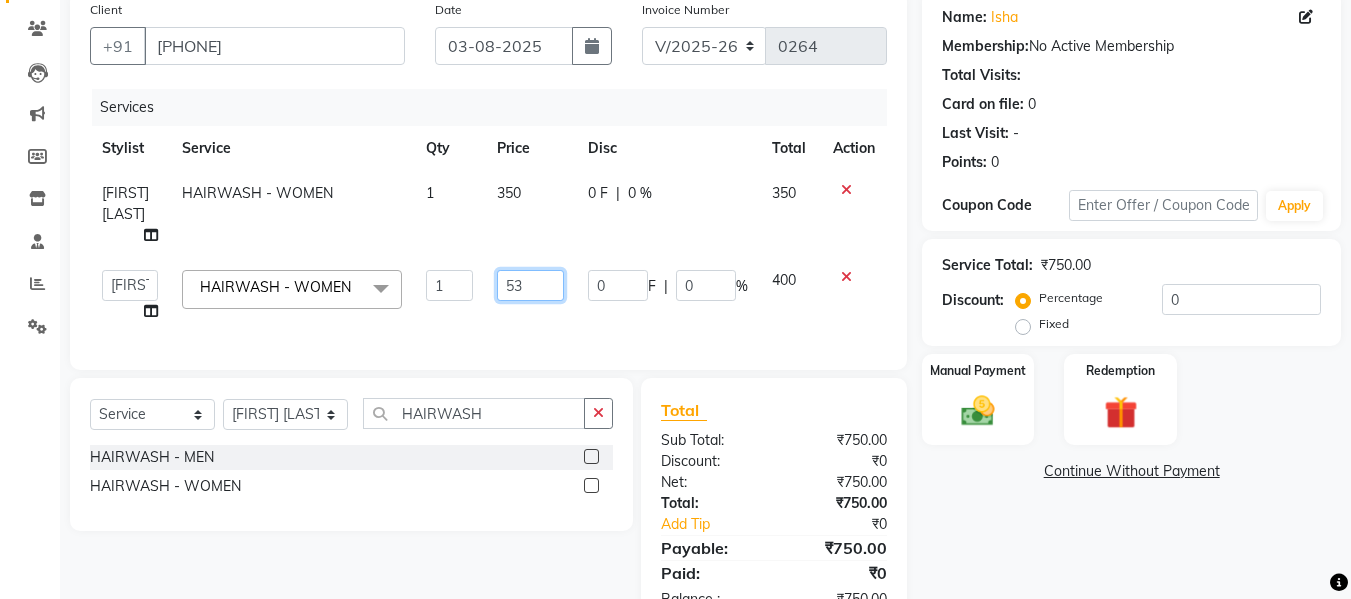 type on "5" 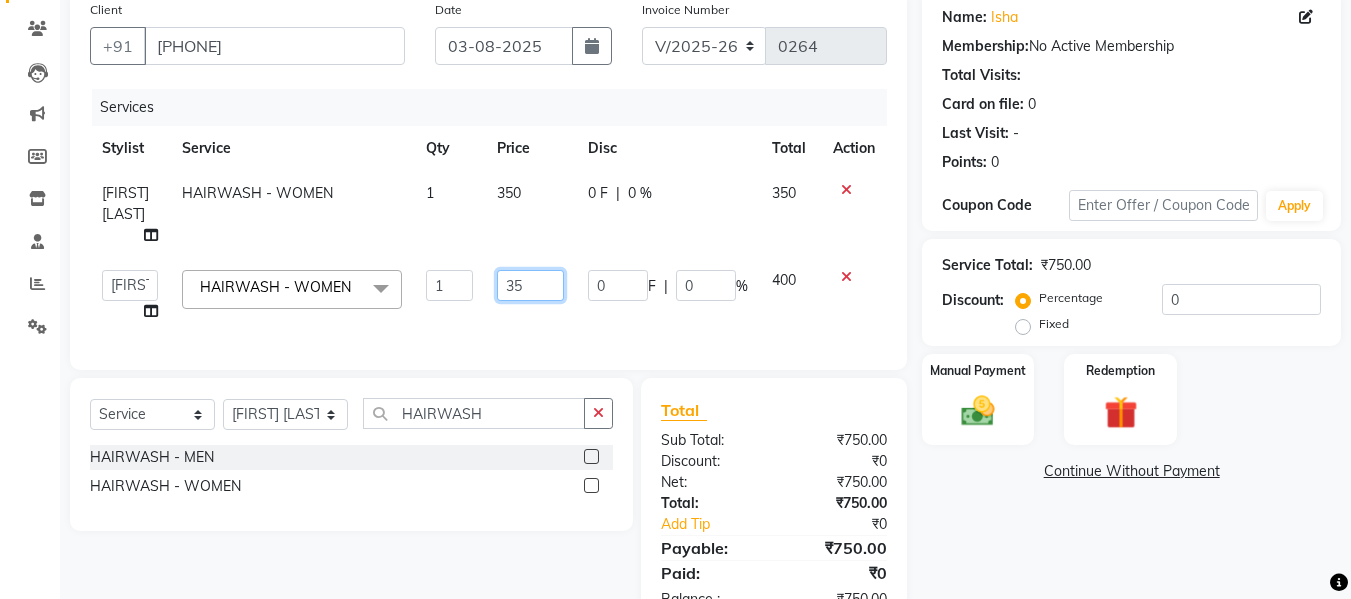 type on "350" 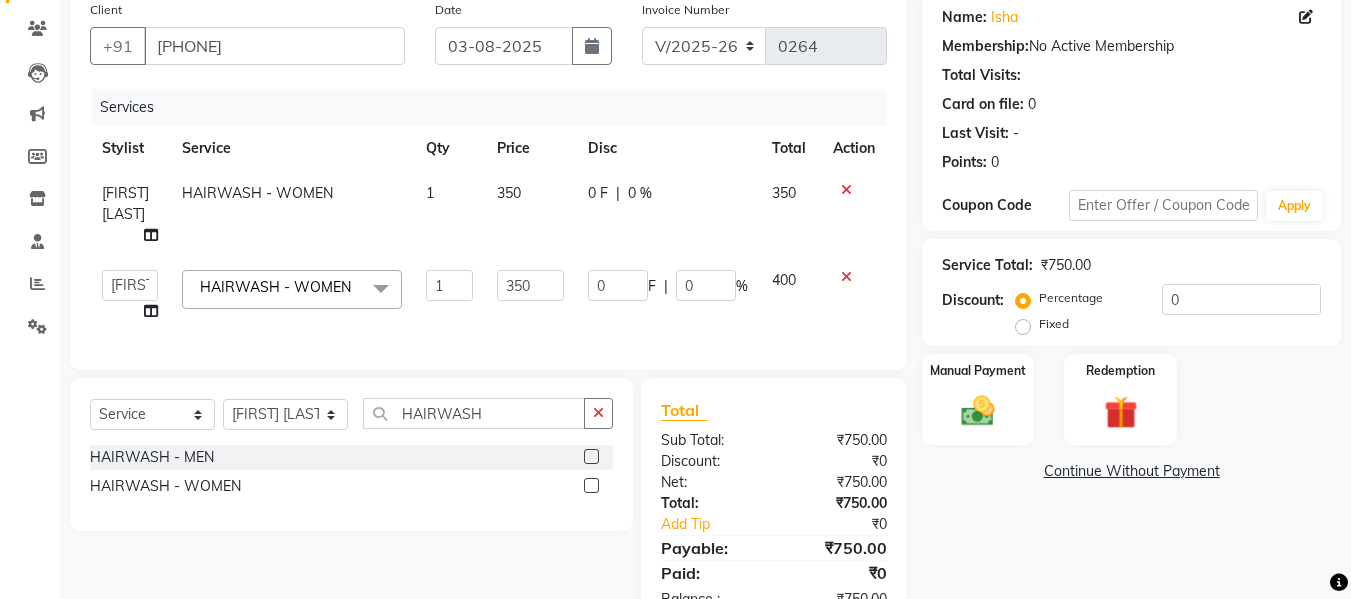 click on "Services Stylist Service Qty Price Disc Total Action [FIRST] [LAST] HAIRWASH - WOMEN  1 350 0 F | 0 % 350  [FIRST] [LAST]   [FIRST] [LAST]   [FIRST]   [FIRST] [LAST]   [FIRST] [LAST]   [FIRST] [LAST]   [FIRST] [LAST]   [FIRST] [LAST]   [FIRST] [LAST]   [FIRST] [LAST]   [FIRST] [LAST]   [FIRST] [LAST]   [FIRST] [LAST]   [FIRST] [LAST]   [FIRST] [LAST]   [FIRST] [LAST]   [FIRST] [LAST]   [FIRST] [LAST]  HAIRWASH - WOMEN  x THREADING - Eyebrow THREADING - Upper Lip  THREADING - Forehead THREADING - Chin THREADING - Jawline THREADING - Full Face HAIRCOLOUR - MEN HAIRSPA - MEN  HAIRSPA - MEN [ADVANCE] HAIRSPA - WOMEN  HAIRSPA - WOMEN [ADVANCE] TOUCHUP WOMEN - [1INCH] TOUCHUP WOMEN - [ 1.5 INCH] TOUCHUP WOMEN - [2 INCH] DANDRUFF TREATMENT - MEN  DANDRUFF TREATMENT-FEMALE HAIRWASH - MEN  HAIRWASH - WOMEN  SHAVING BEARD SHAPE BEARD COL0UR KERATIN [MEN] FRUIT CLEANUP CHREYLS OXYBLAST FACIAL WAXING- FULL LEGS CHREYLS CLARIGLOW FACIAL 03+ CLEANUP  HAIRCUT MEN  TRIMMING  HAIRSET MEN BLOWDRY  THREADING - UPPER LIP DTAN 1 350 0" 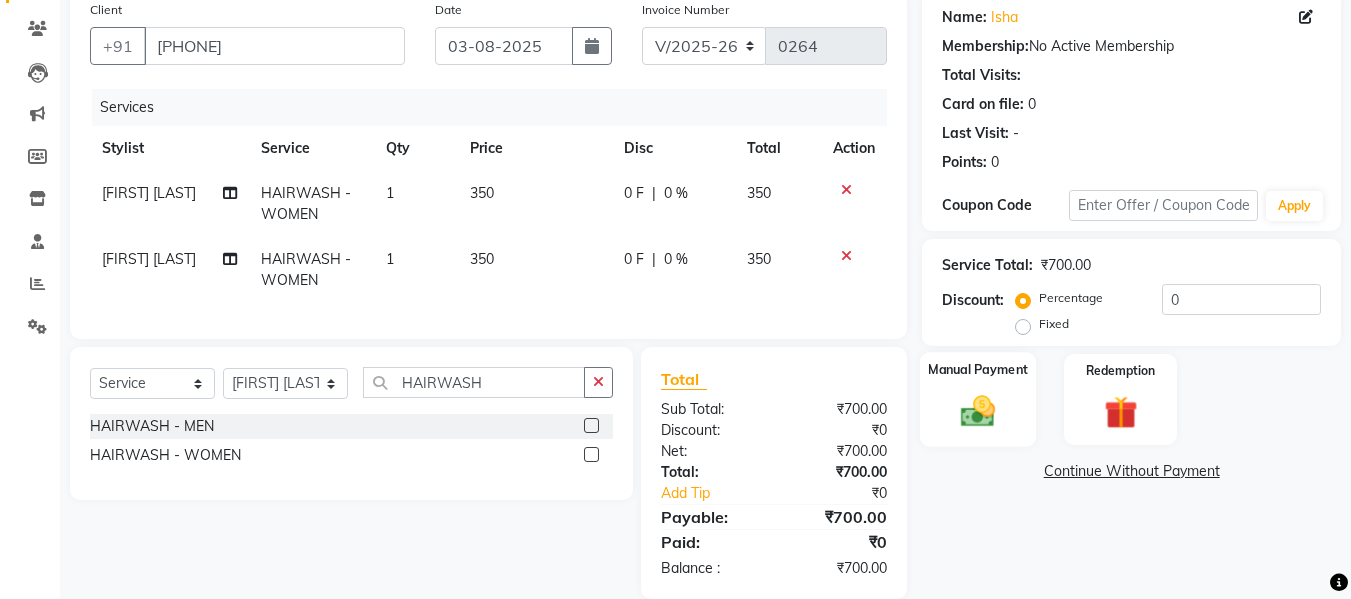 click 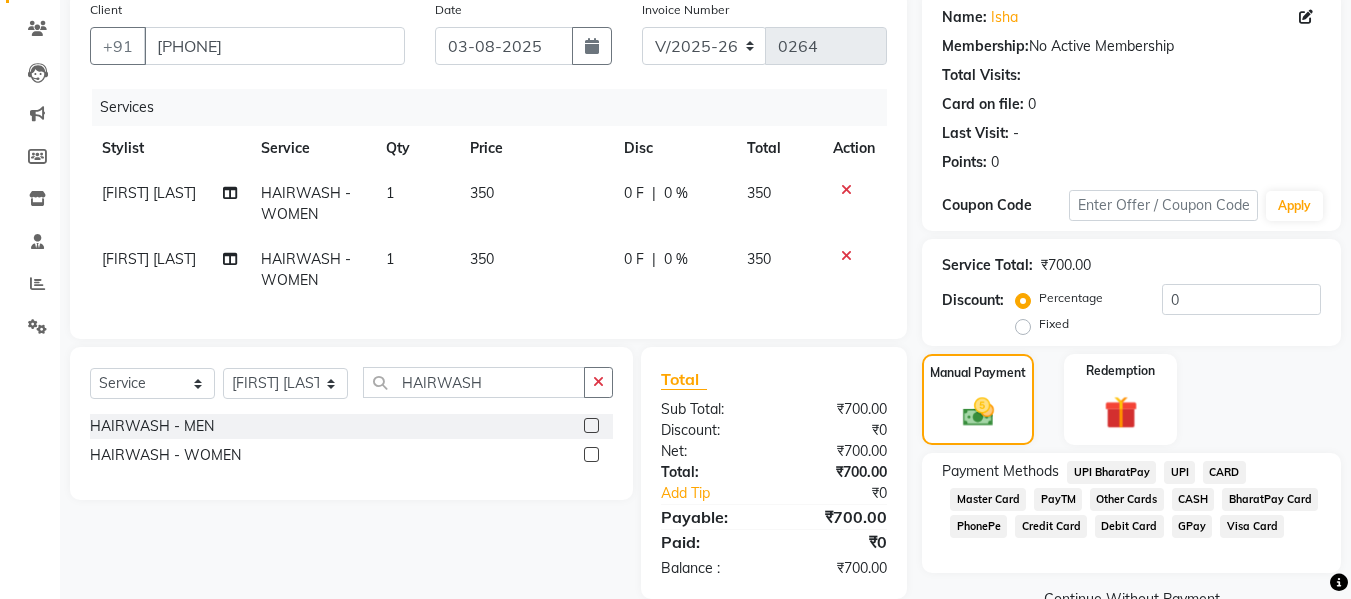 click on "GPay" 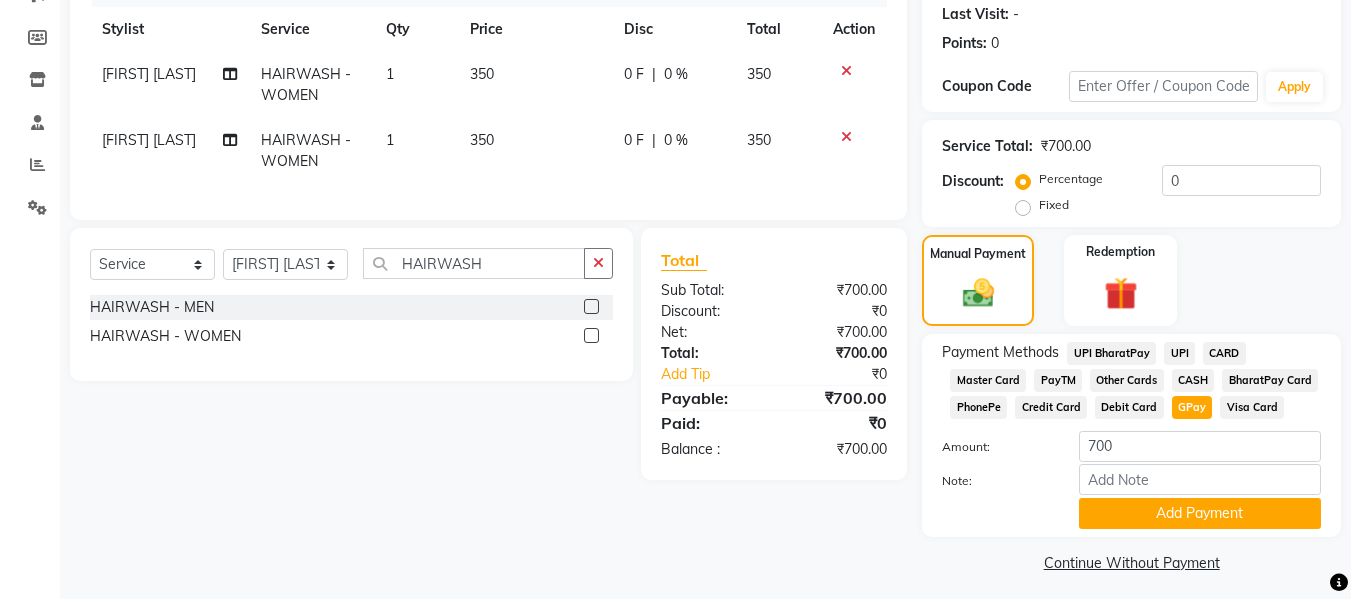 scroll, scrollTop: 287, scrollLeft: 0, axis: vertical 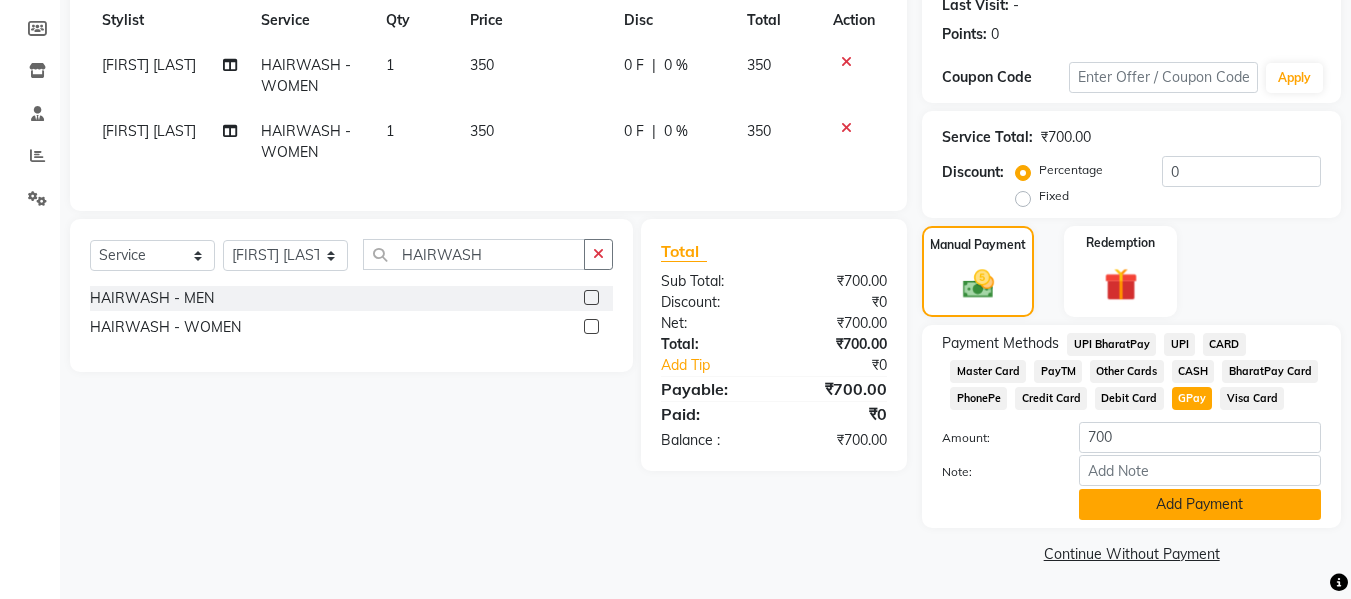 click on "Add Payment" 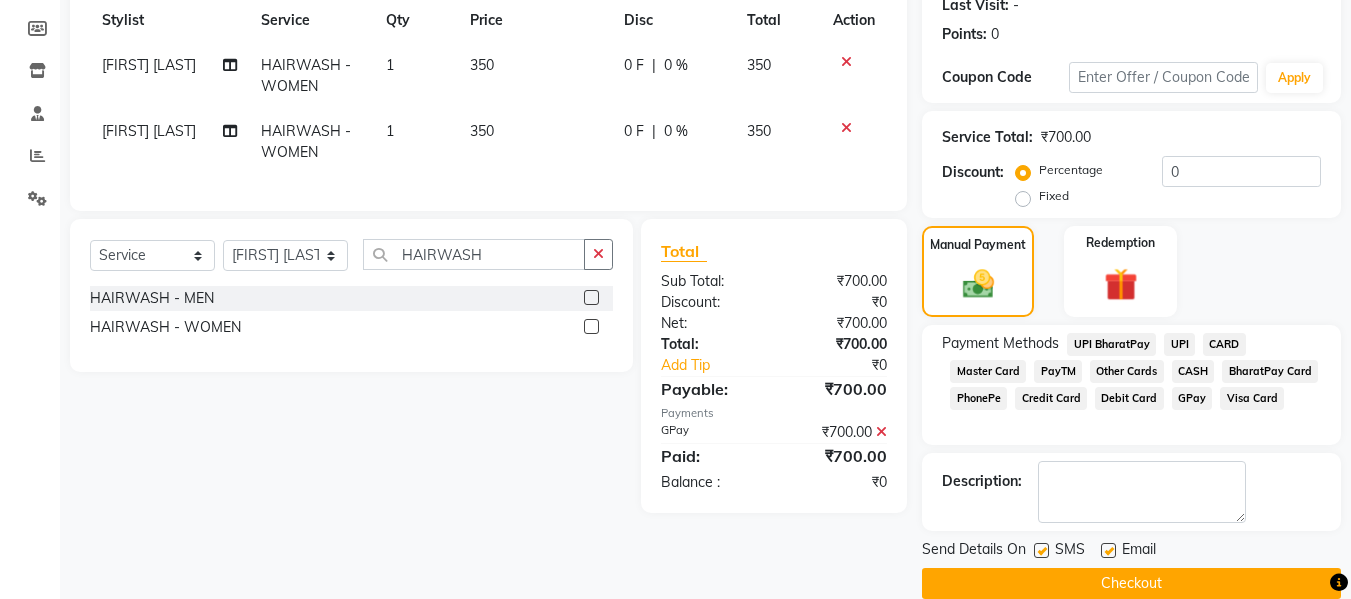 click on "Checkout" 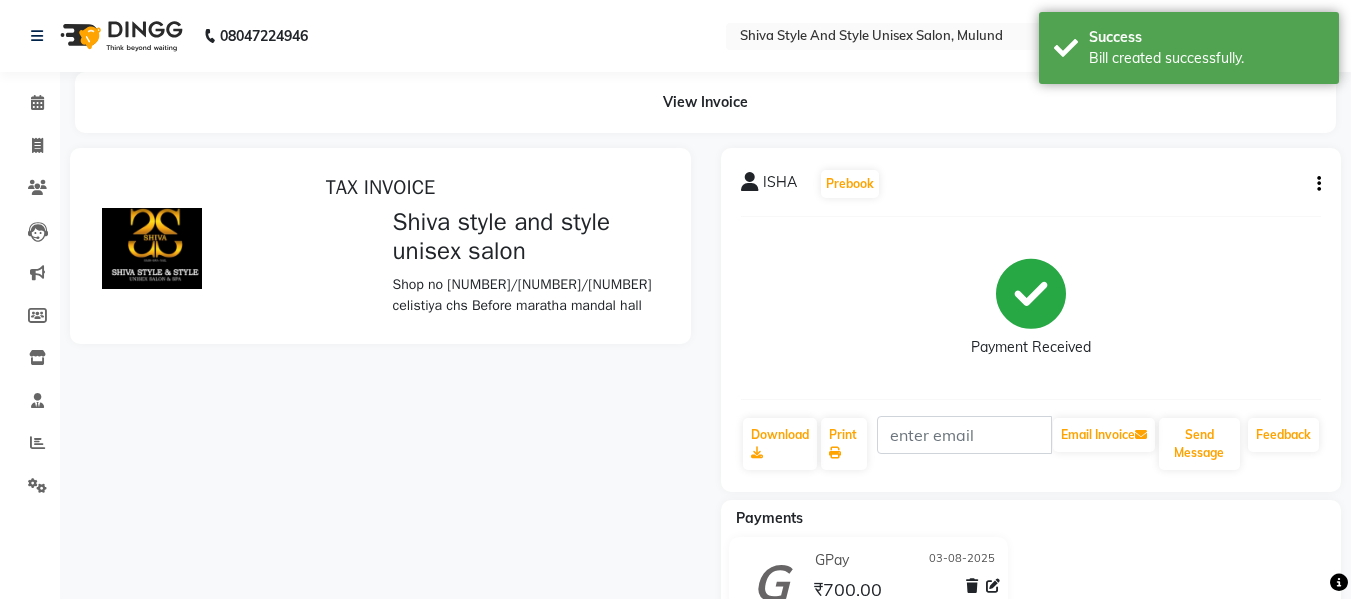 scroll, scrollTop: 0, scrollLeft: 0, axis: both 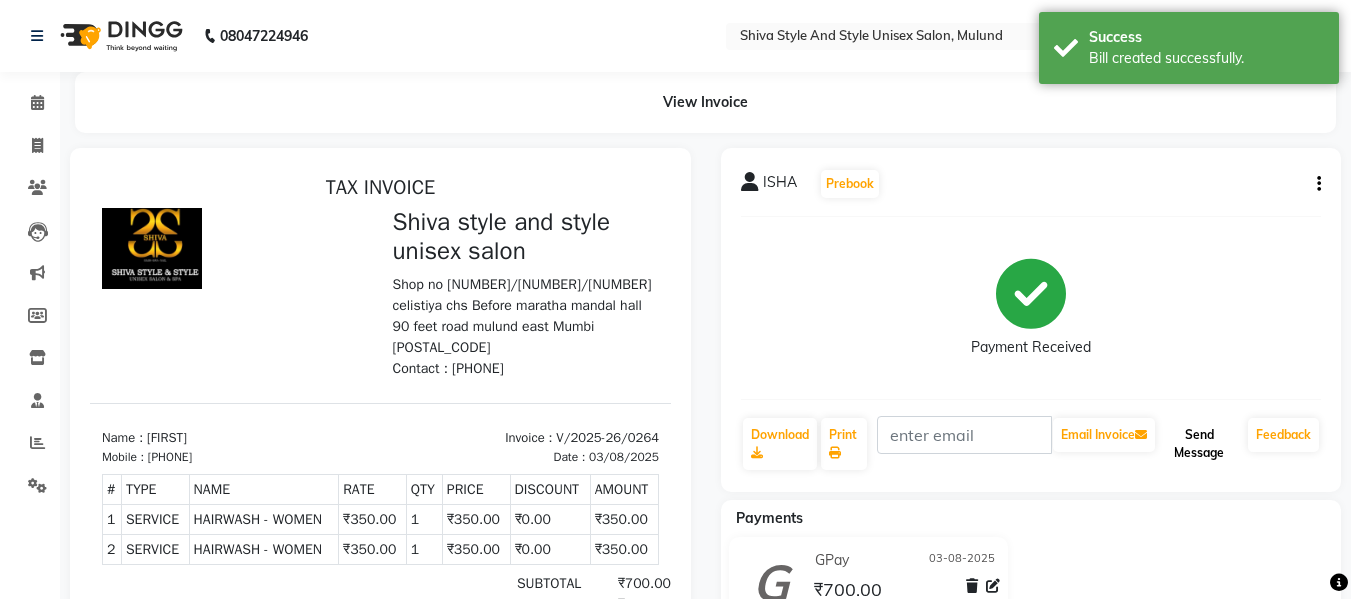 click on "Send Message" 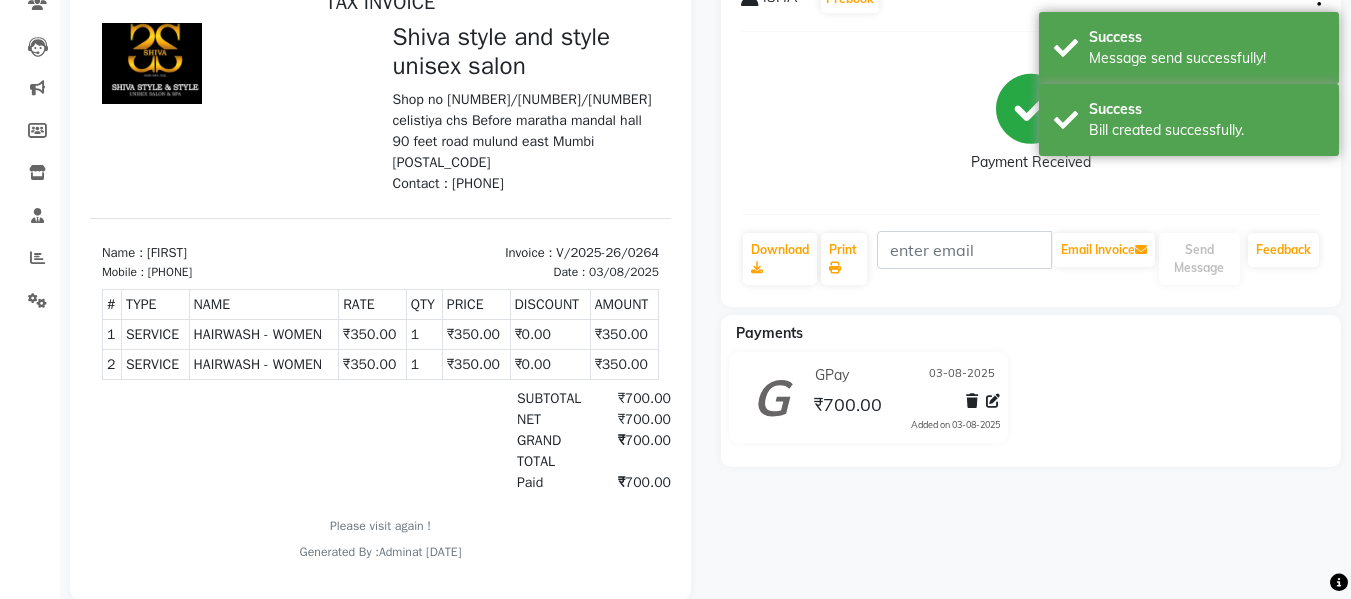 scroll, scrollTop: 38, scrollLeft: 0, axis: vertical 